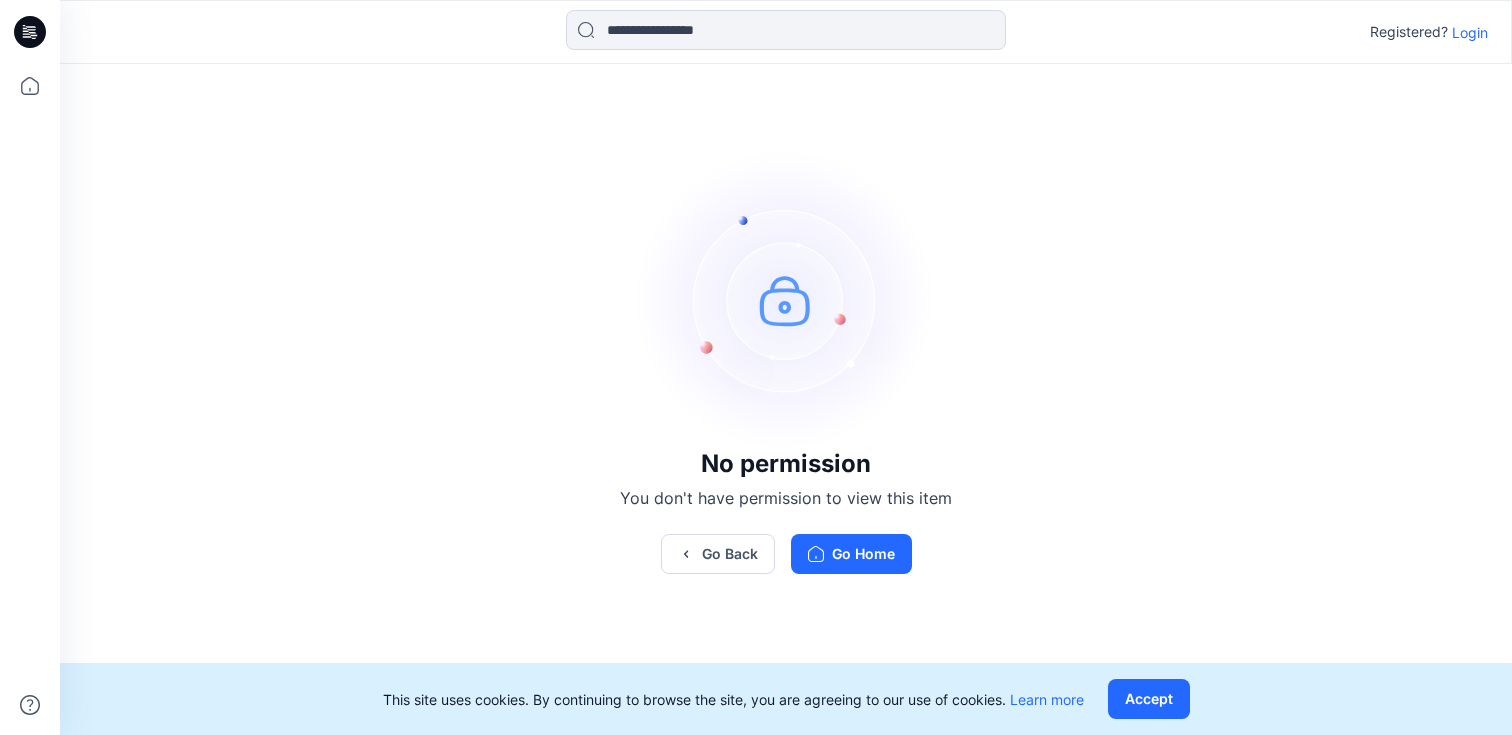 scroll, scrollTop: 0, scrollLeft: 0, axis: both 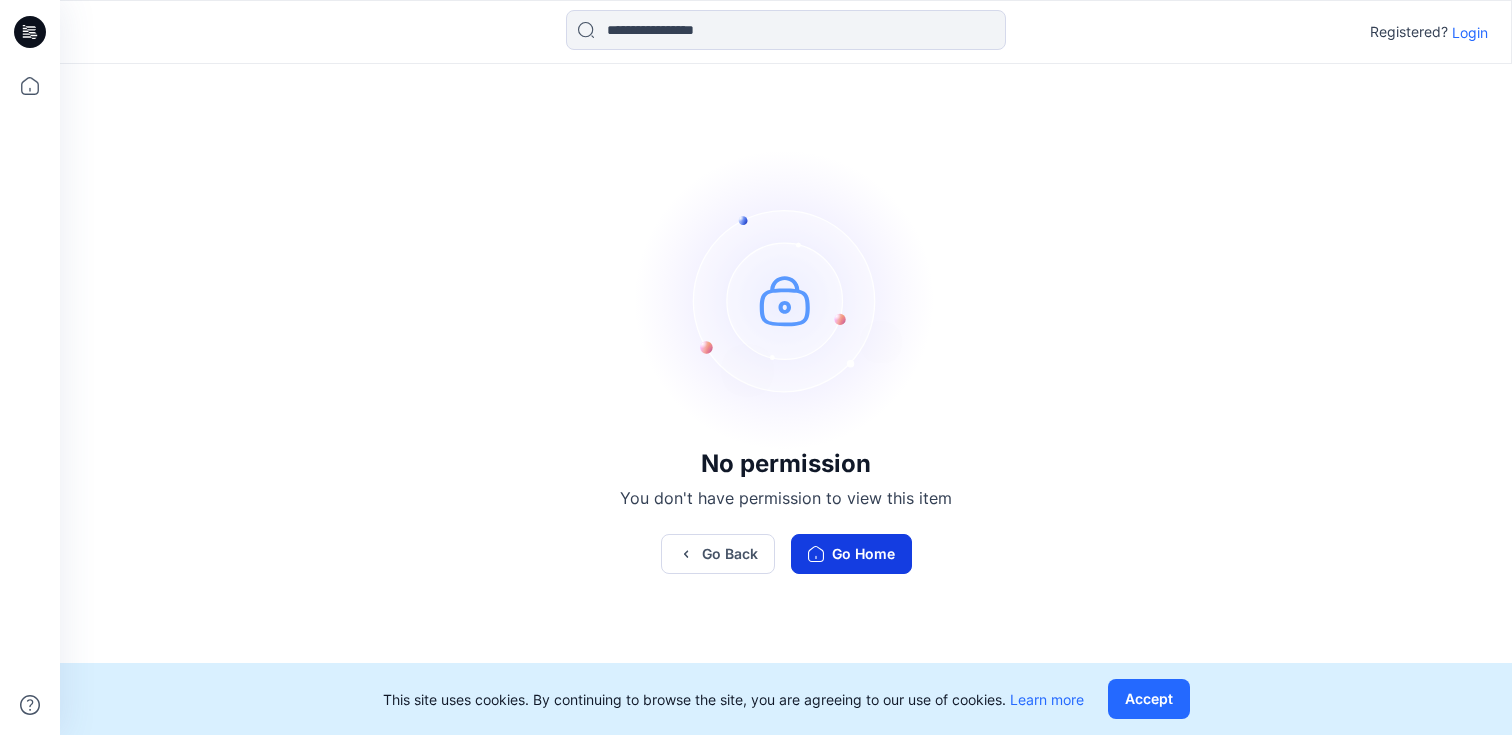 click on "Go Home" at bounding box center (851, 554) 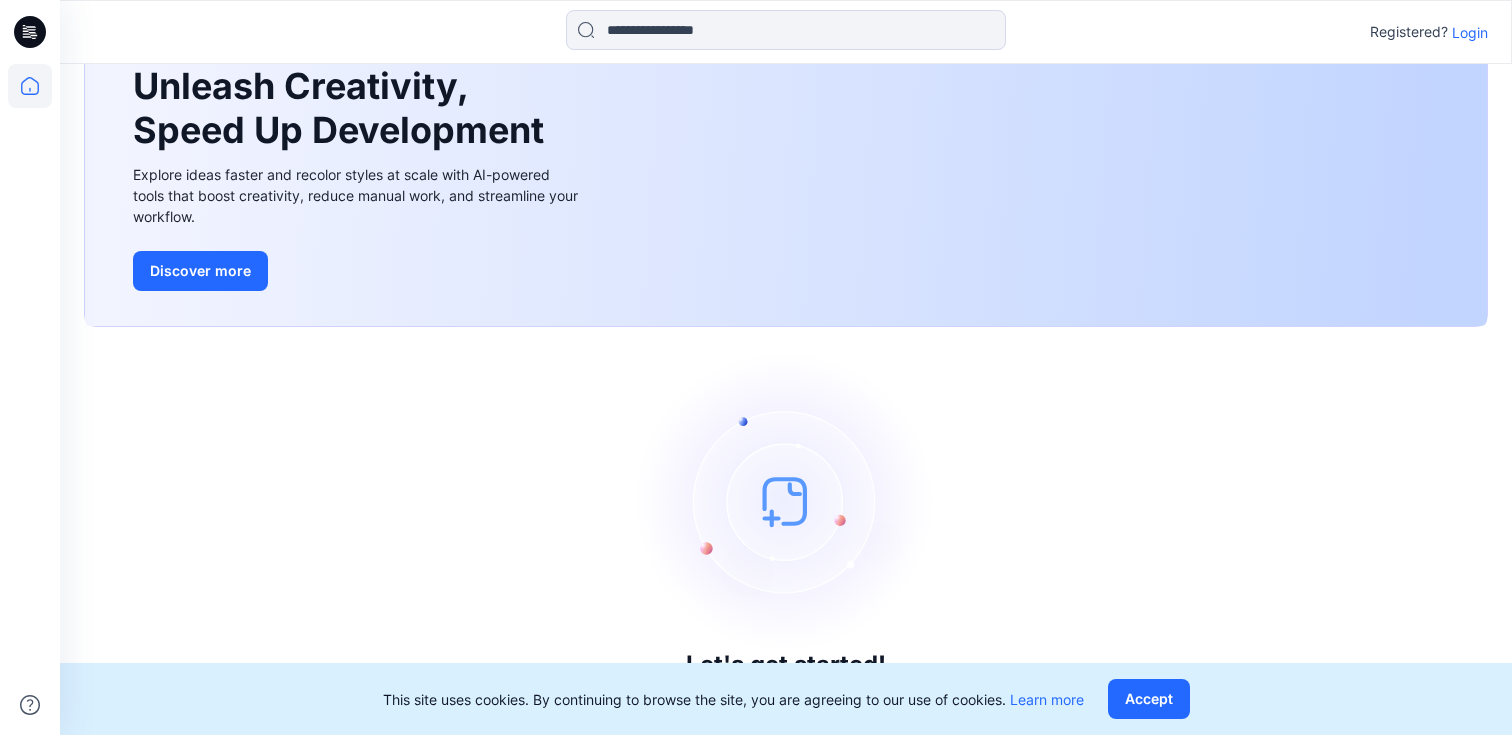scroll, scrollTop: 116, scrollLeft: 0, axis: vertical 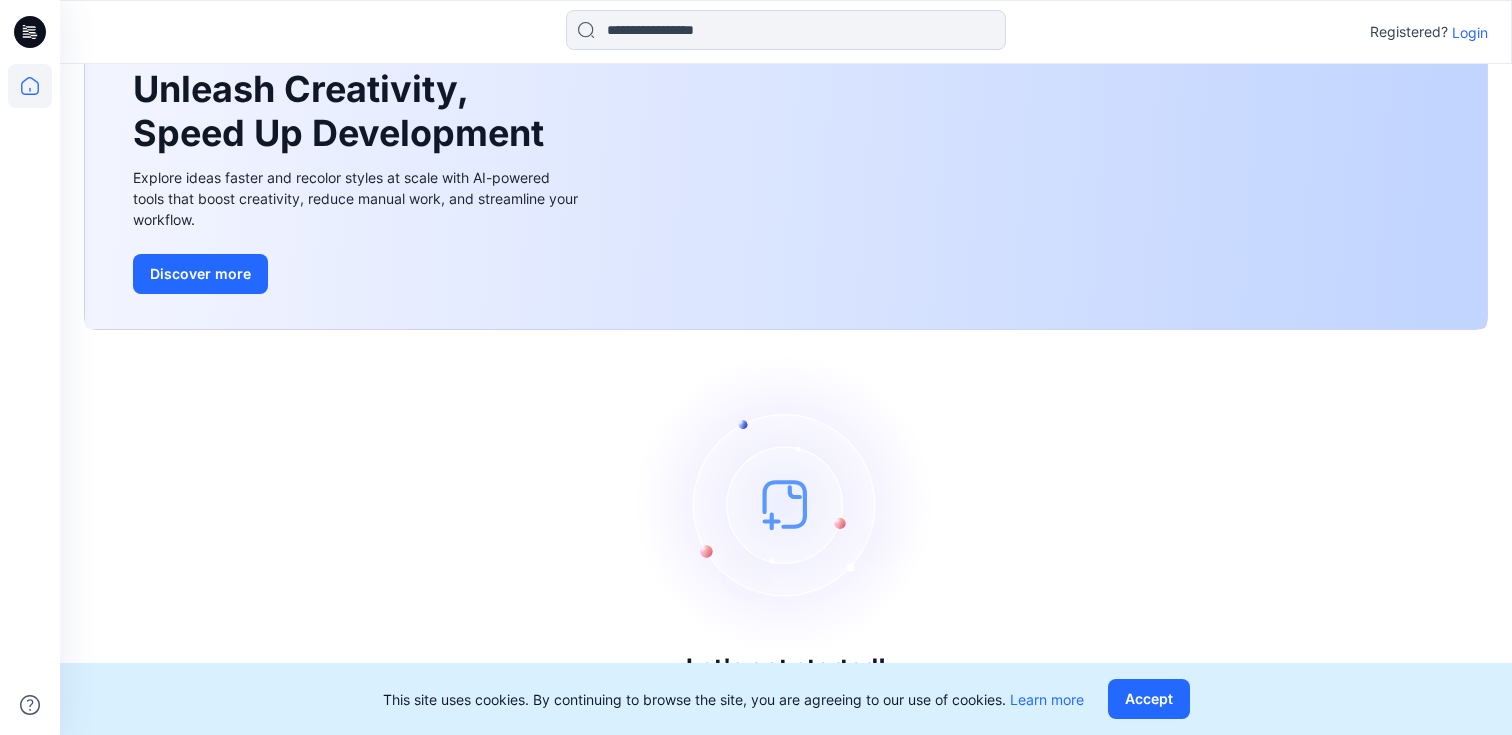 click on "Login" at bounding box center [1470, 32] 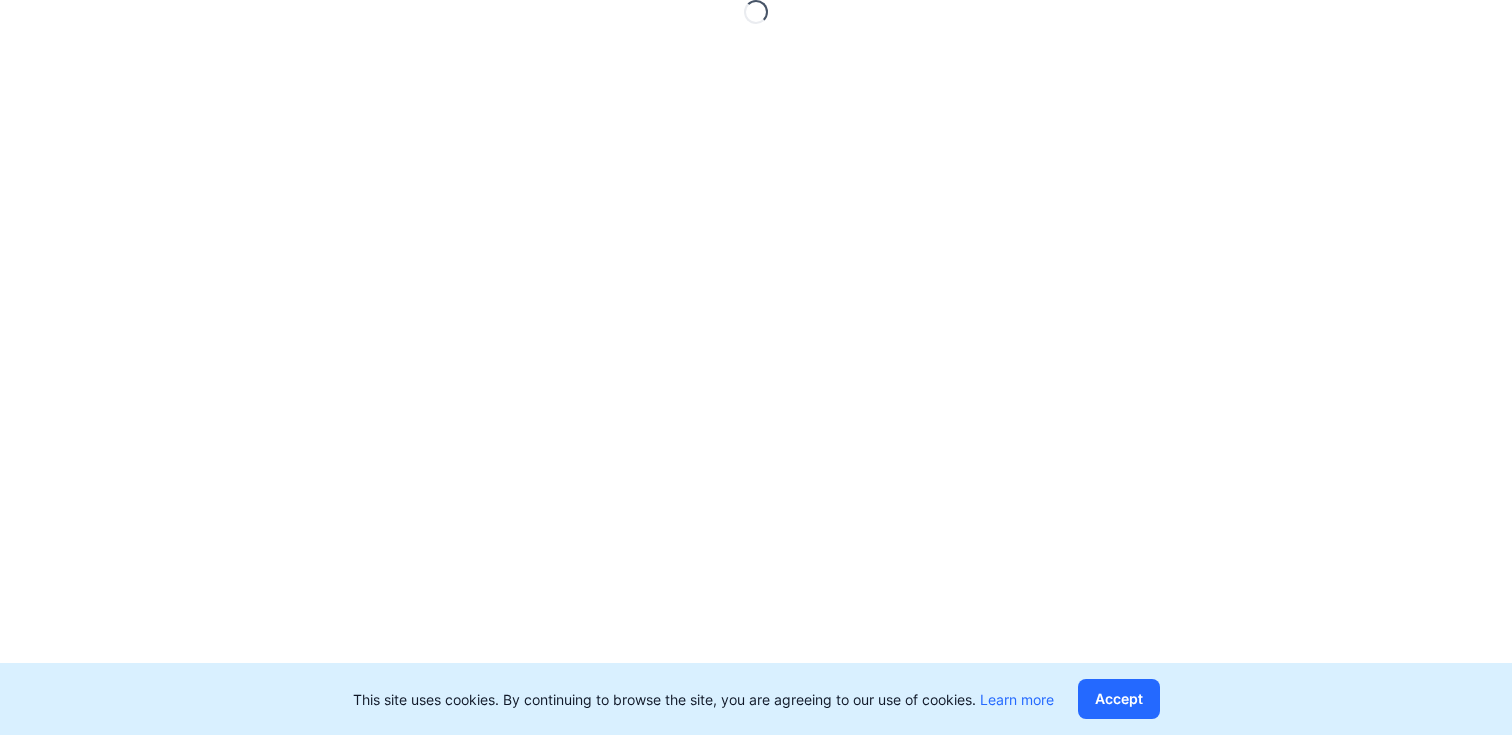 scroll, scrollTop: 0, scrollLeft: 0, axis: both 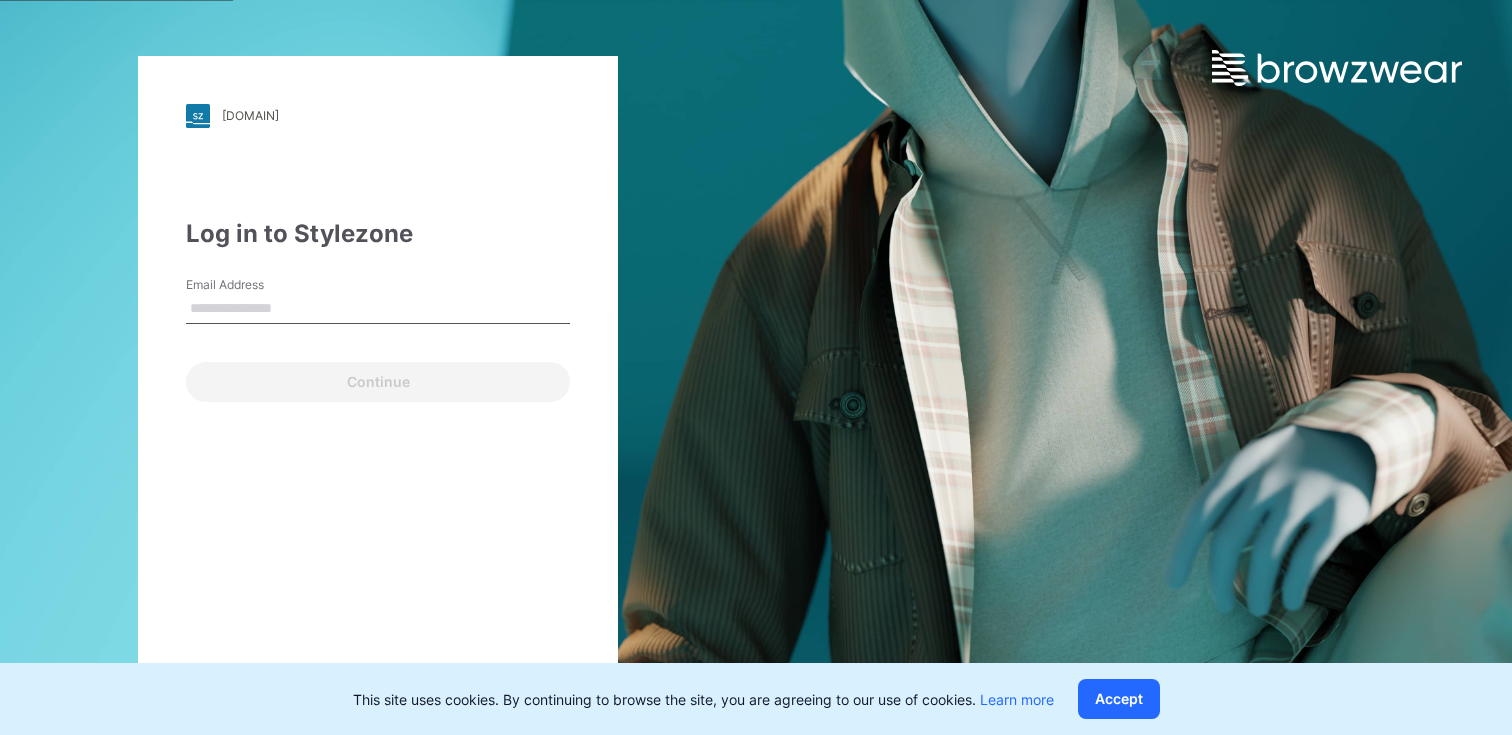 click on "Email Address" at bounding box center (378, 309) 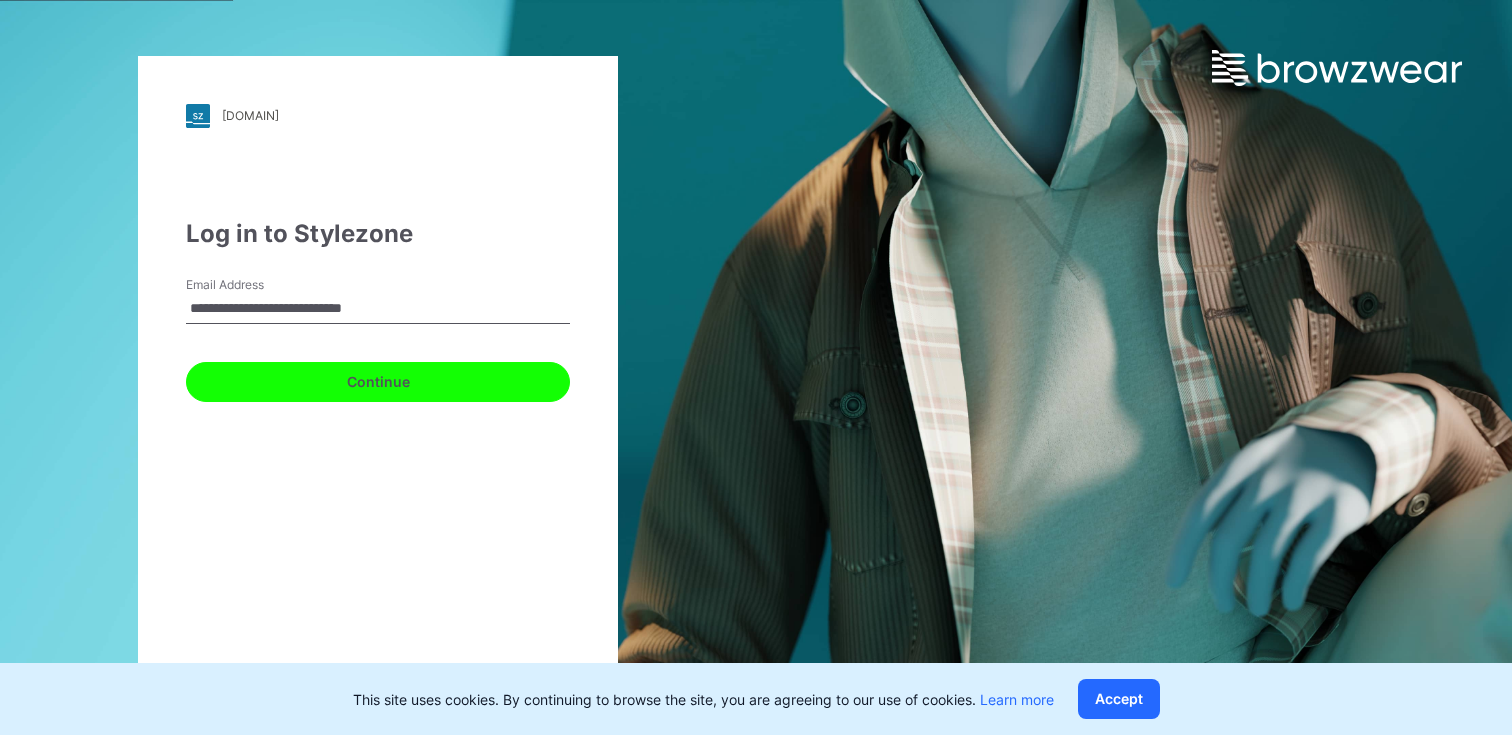 click on "Continue" at bounding box center (378, 382) 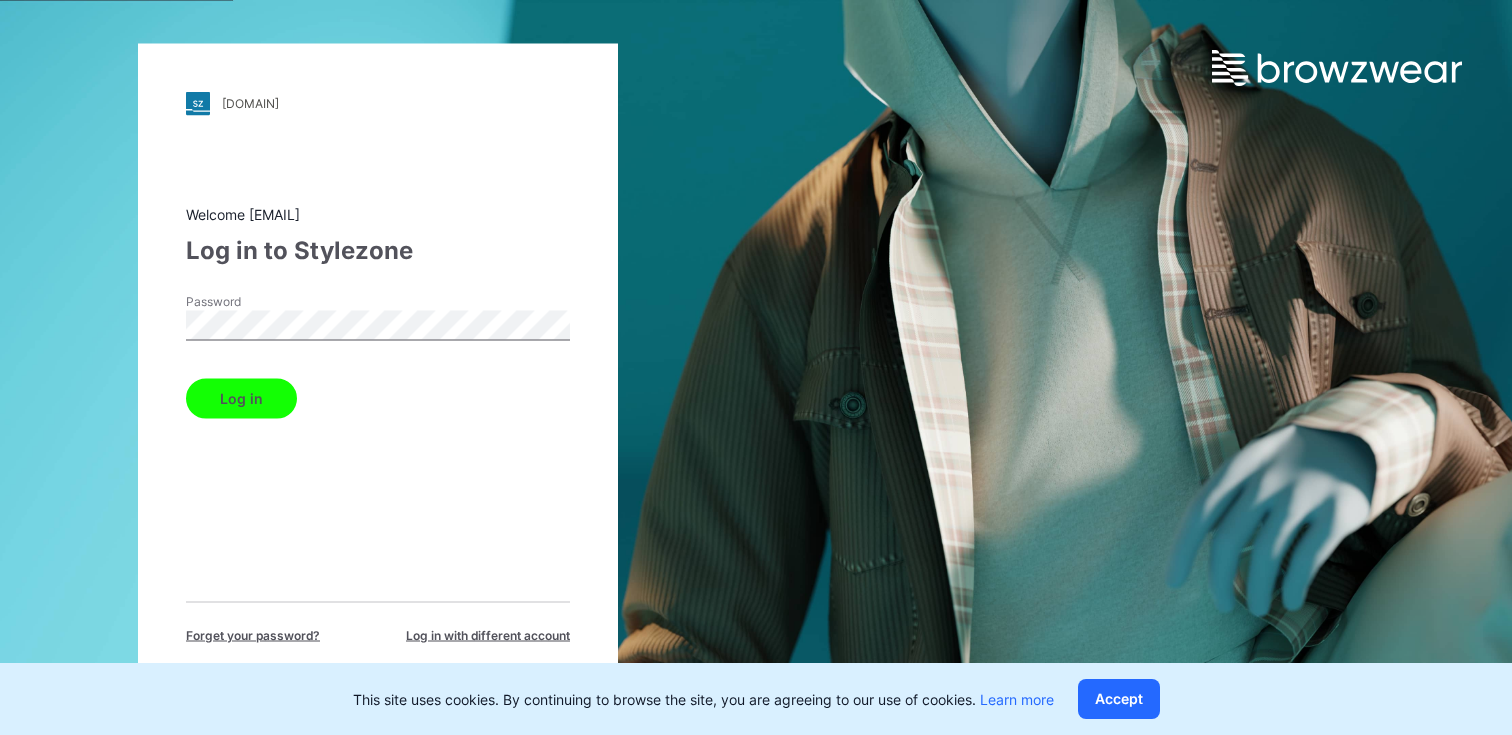 click on "Log in" at bounding box center (241, 398) 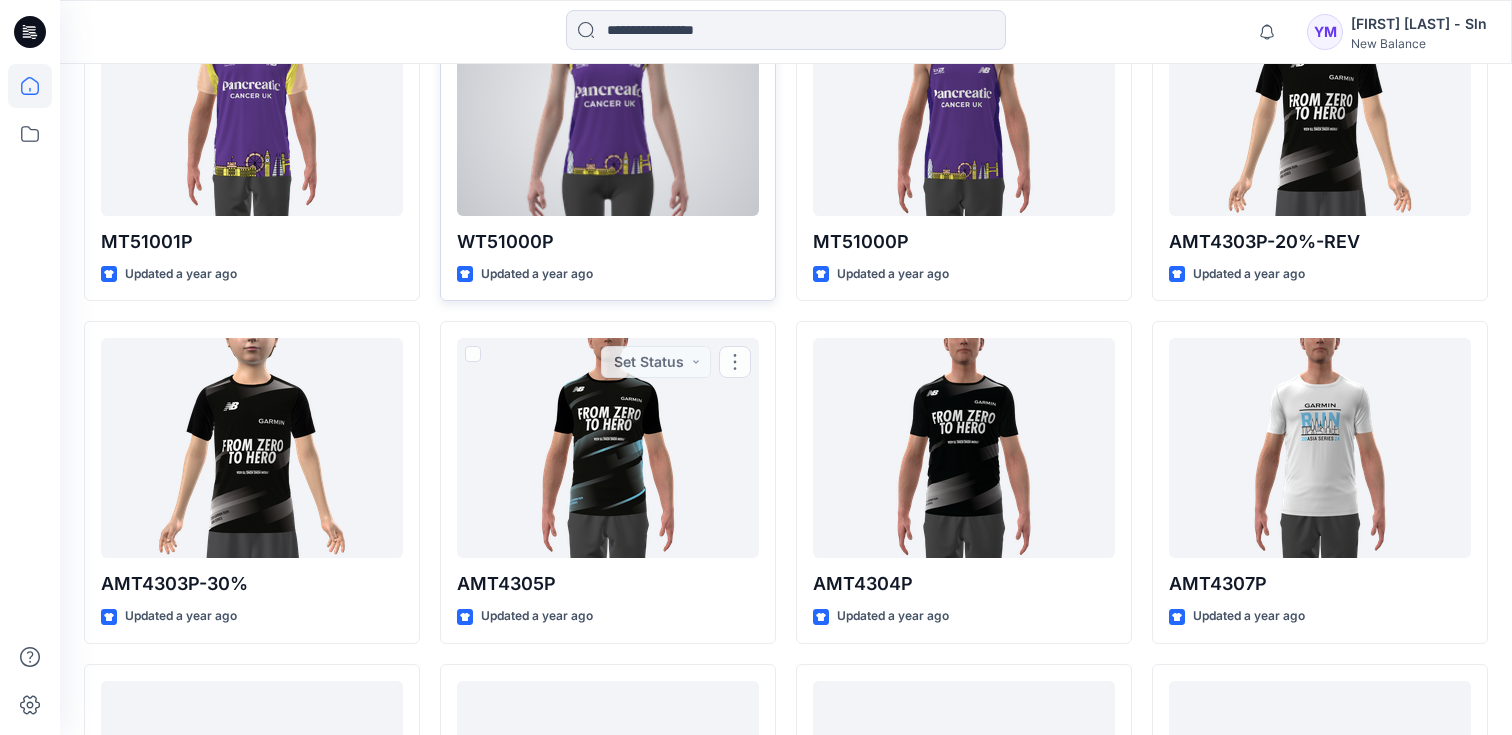 scroll, scrollTop: 2673, scrollLeft: 0, axis: vertical 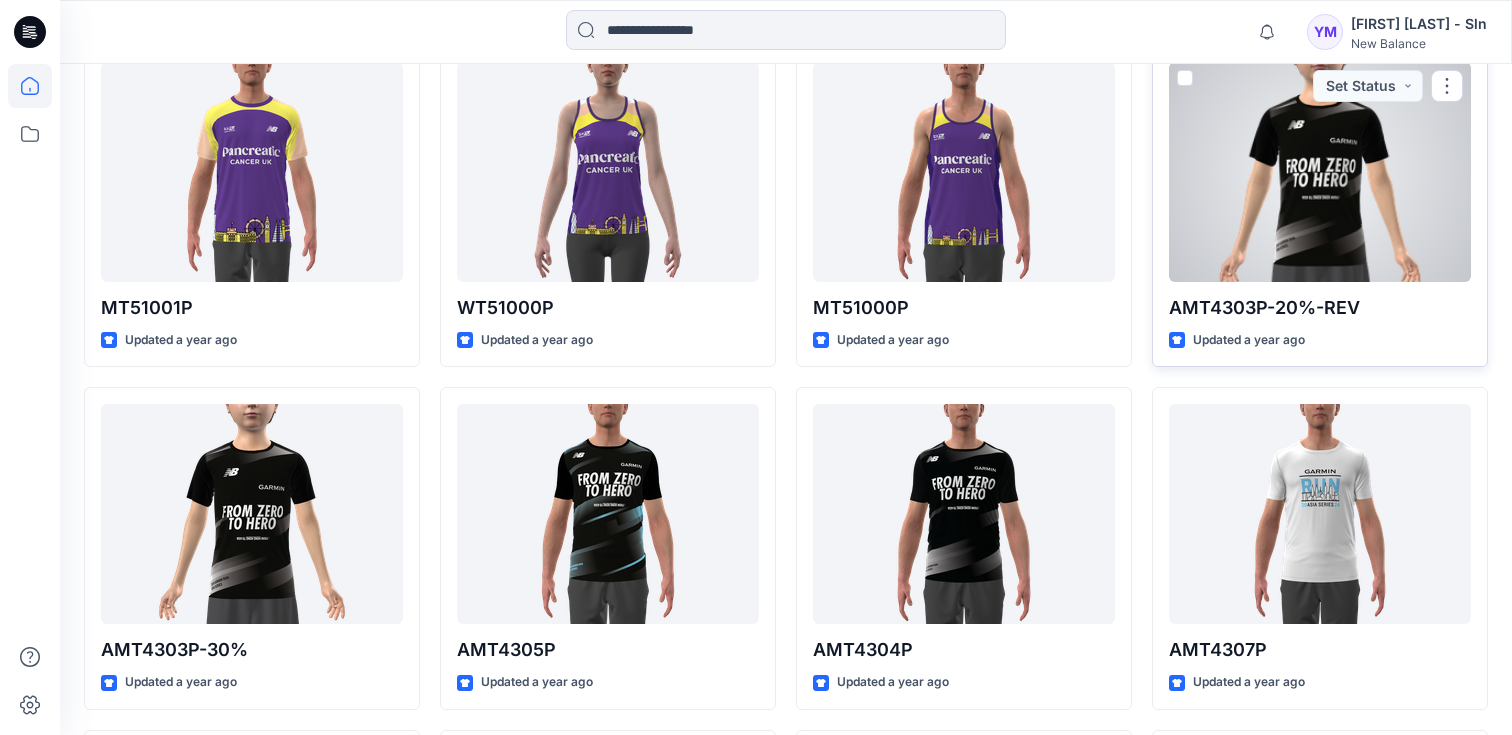 click at bounding box center (1320, 172) 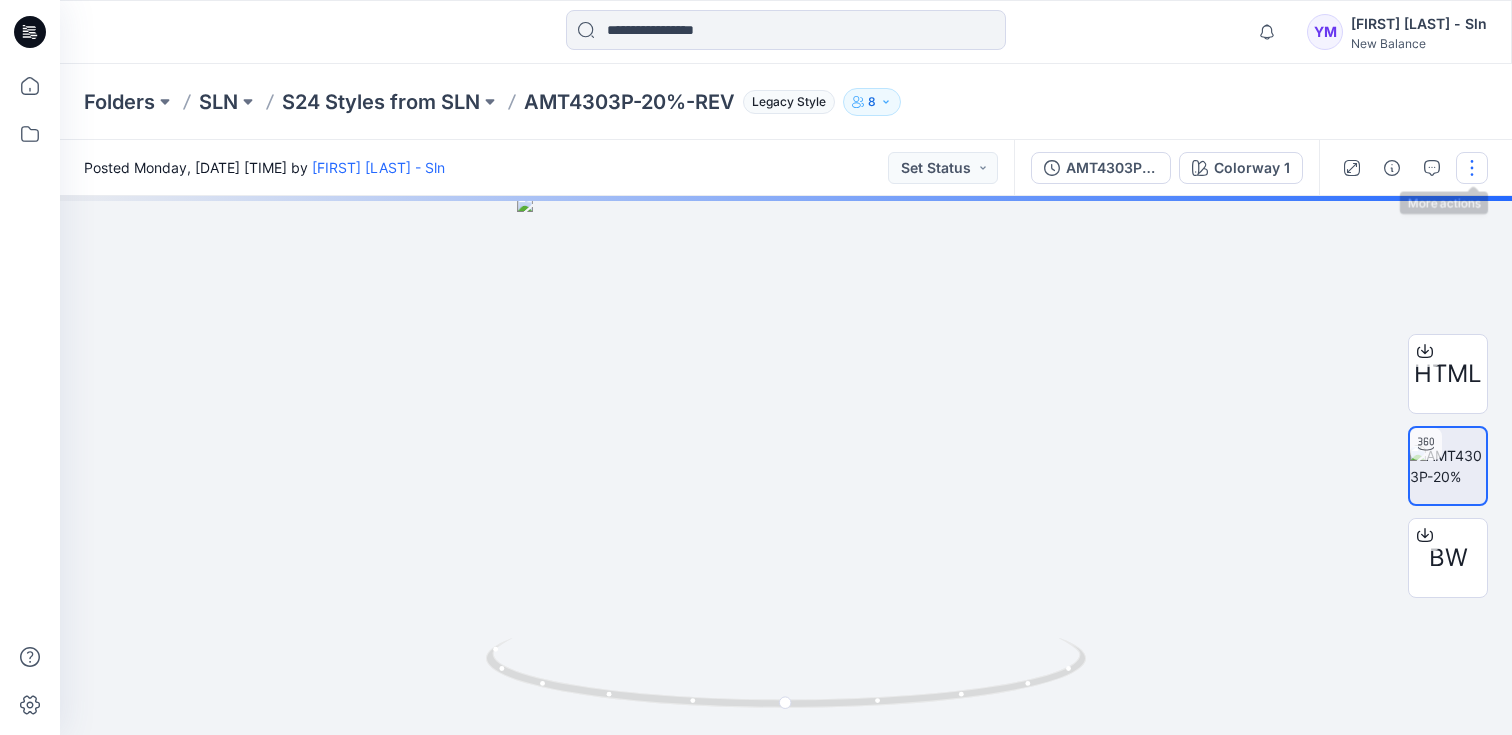 click at bounding box center (1472, 168) 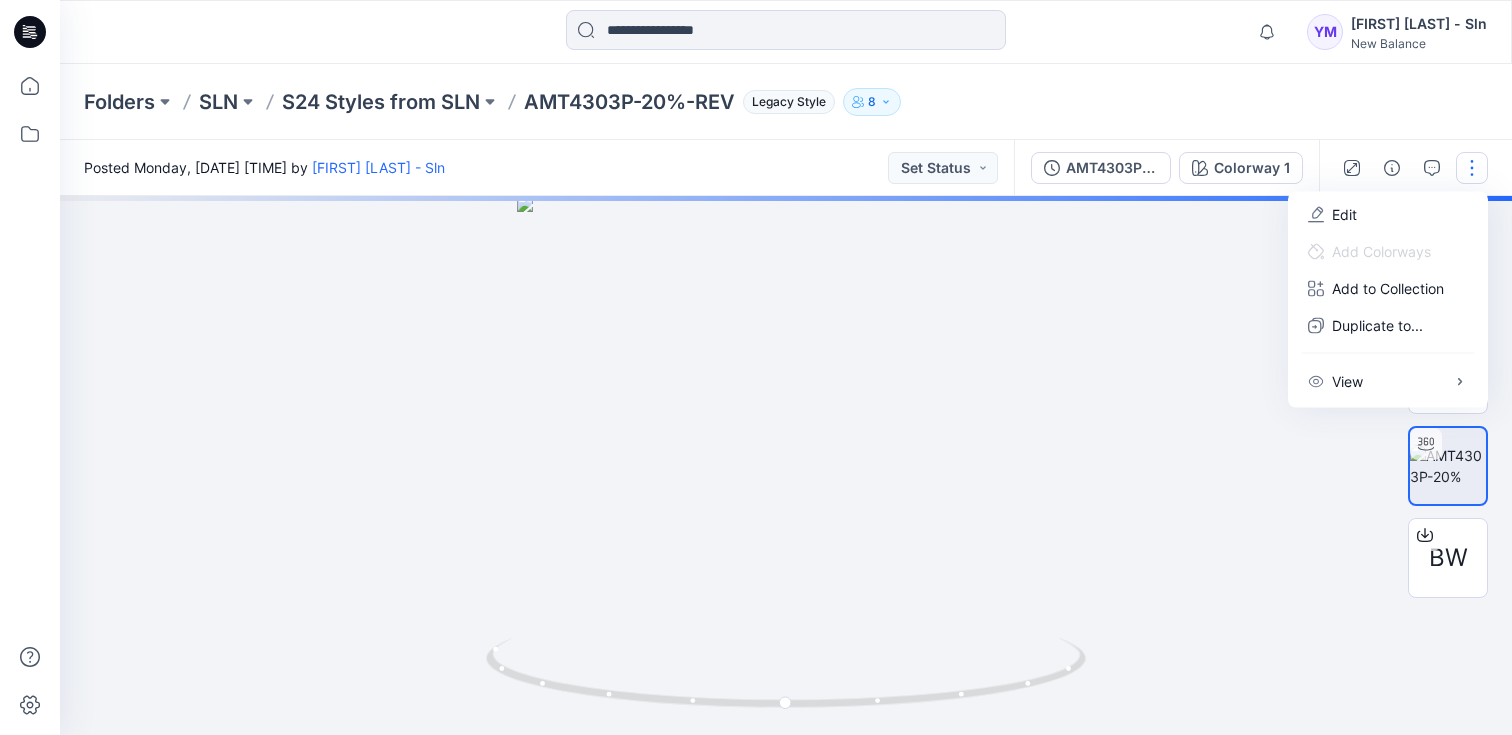click on "Folders SLN S24 Styles from SLN AMT4303P-20%-REV Legacy Style 8" at bounding box center (708, 102) 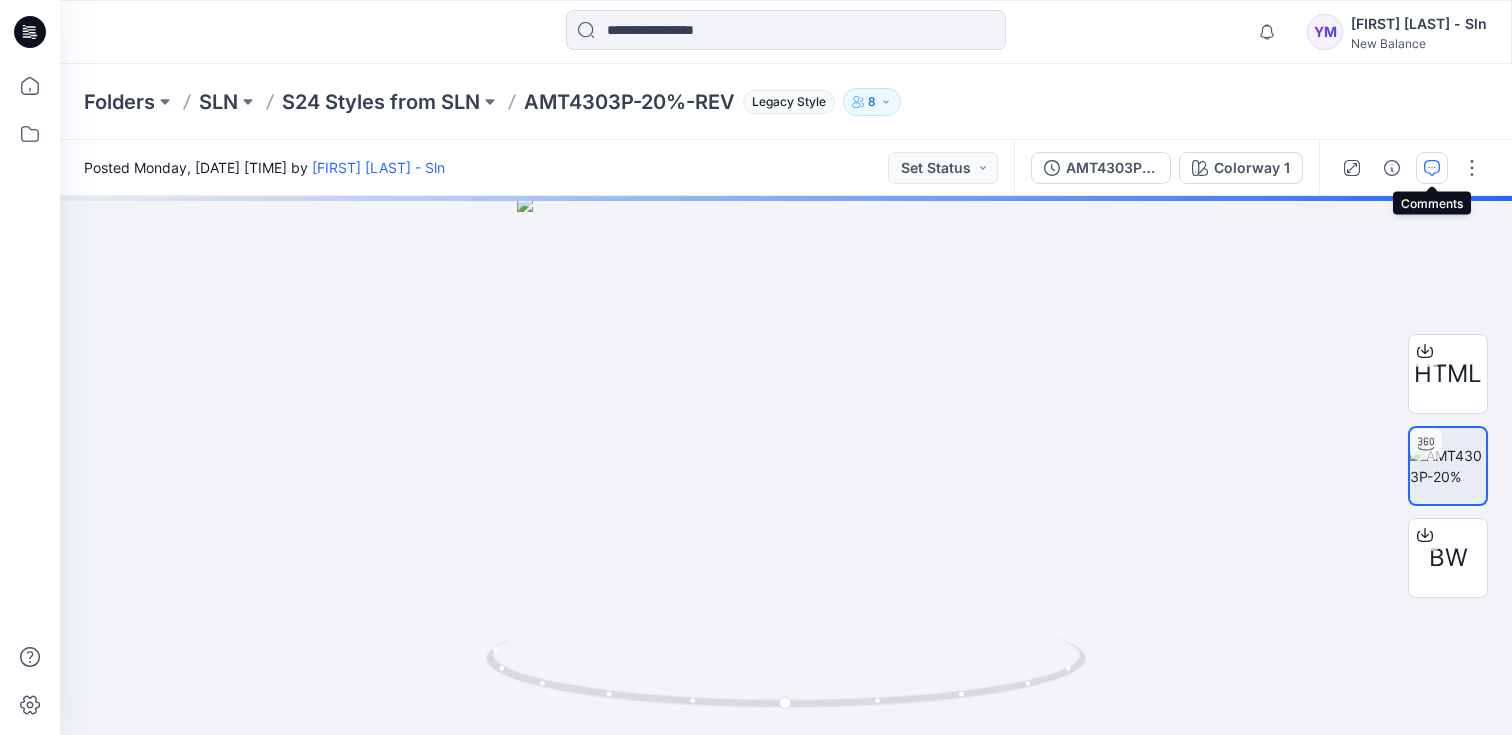 click 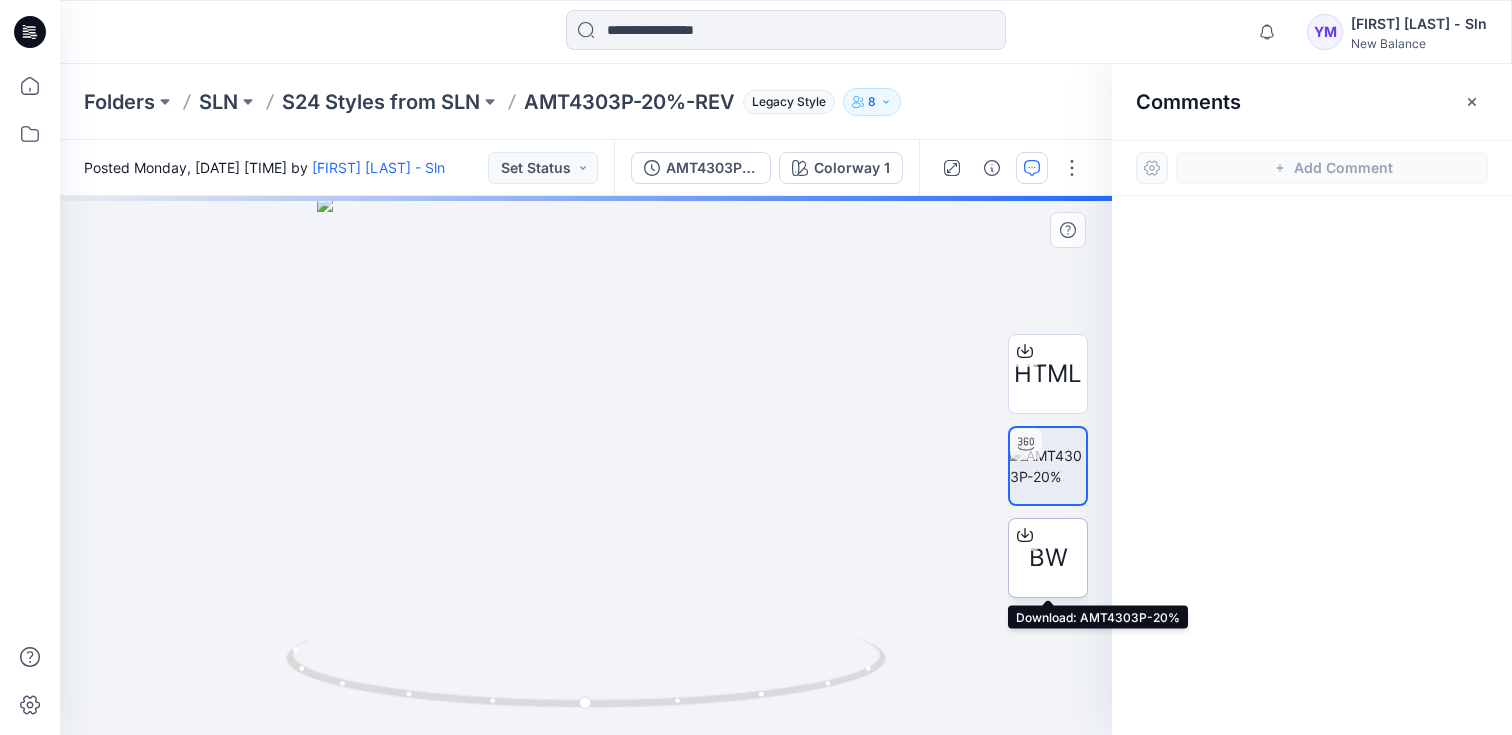 click 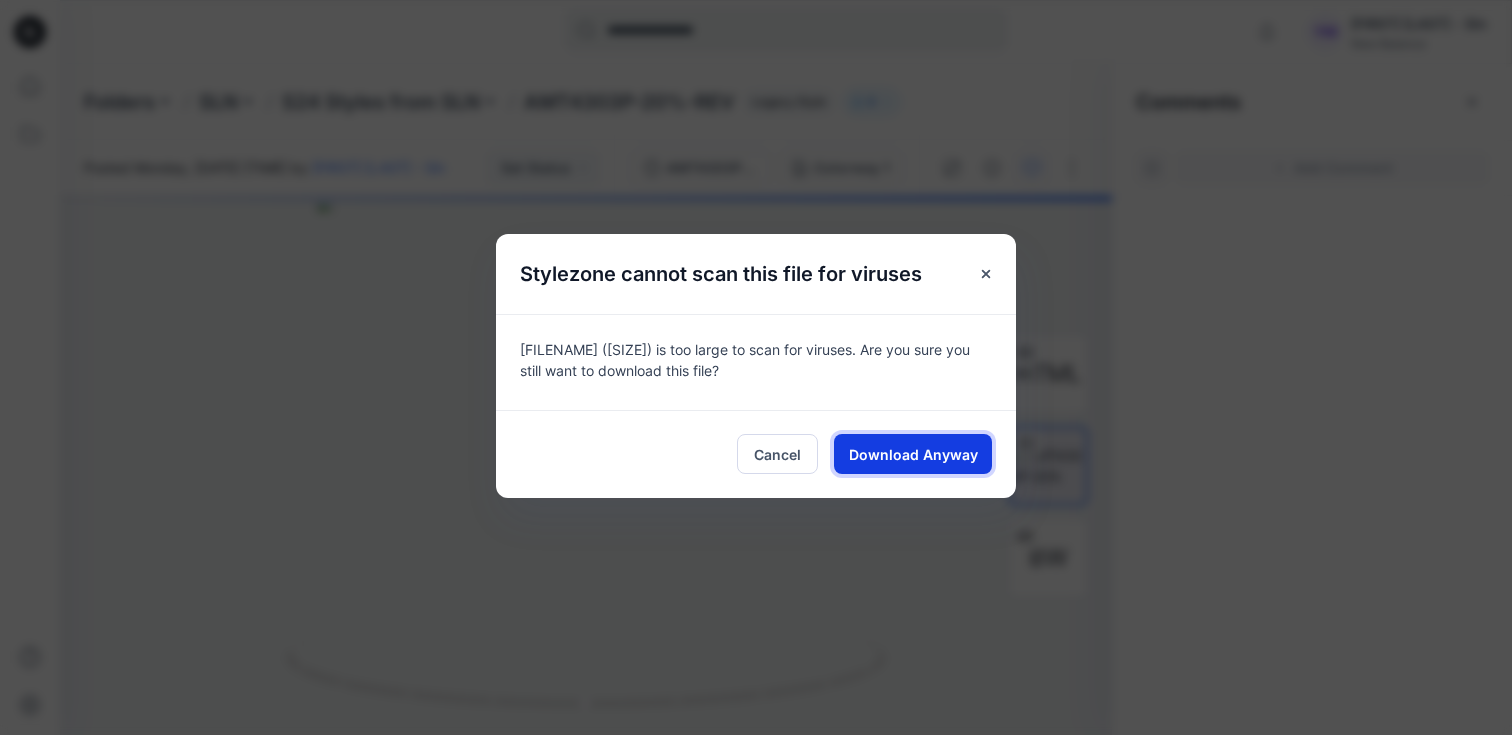 click on "Download Anyway" at bounding box center [913, 454] 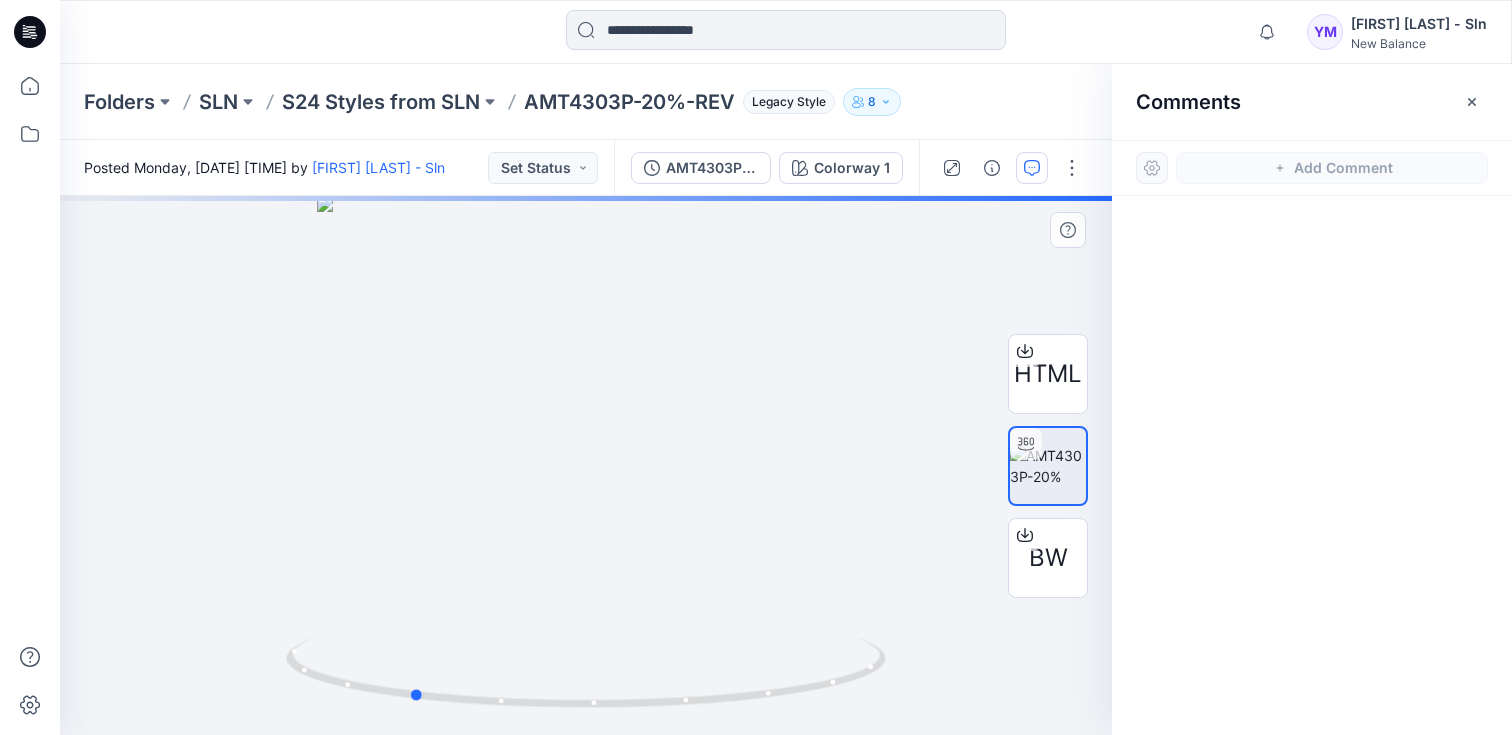 drag, startPoint x: 748, startPoint y: 410, endPoint x: 1078, endPoint y: 321, distance: 341.79086 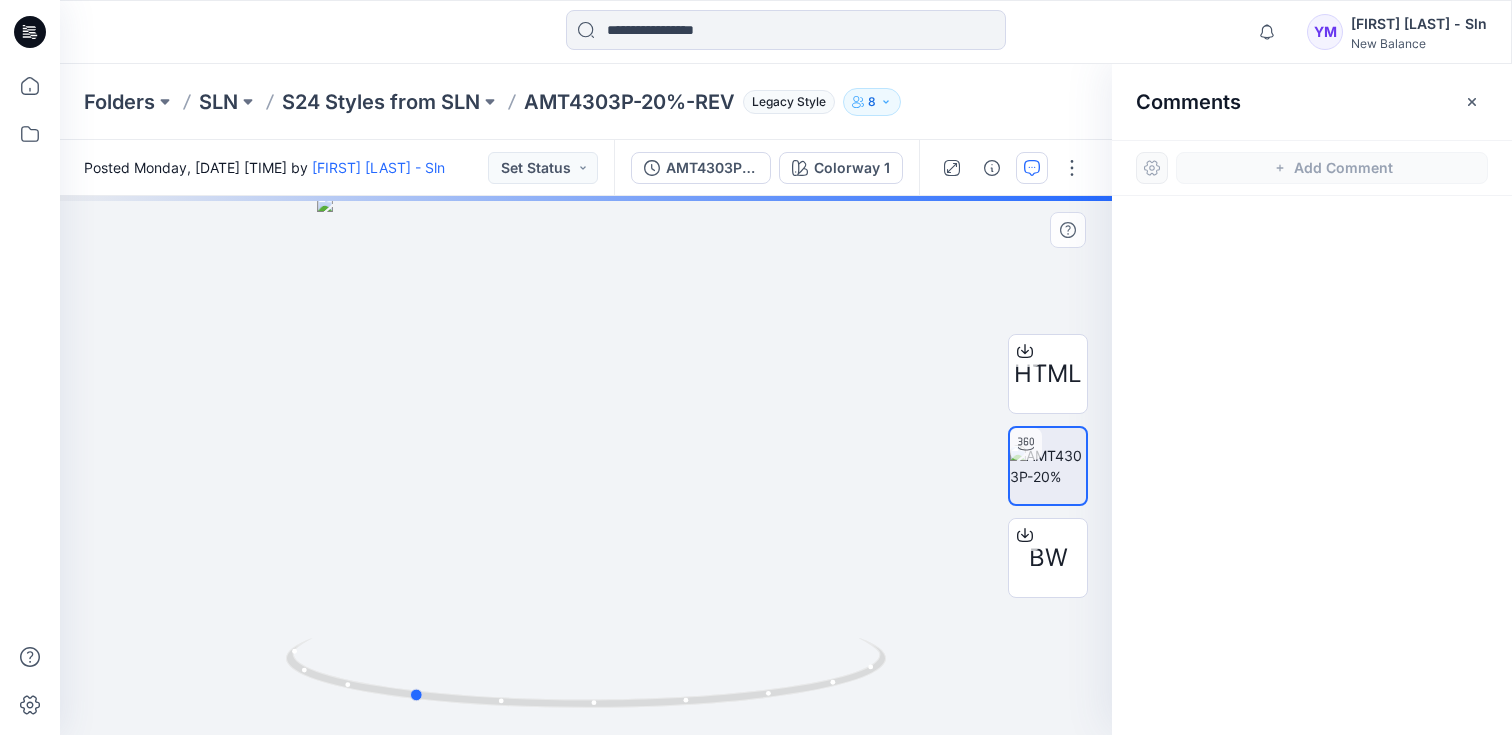 click at bounding box center [586, 465] 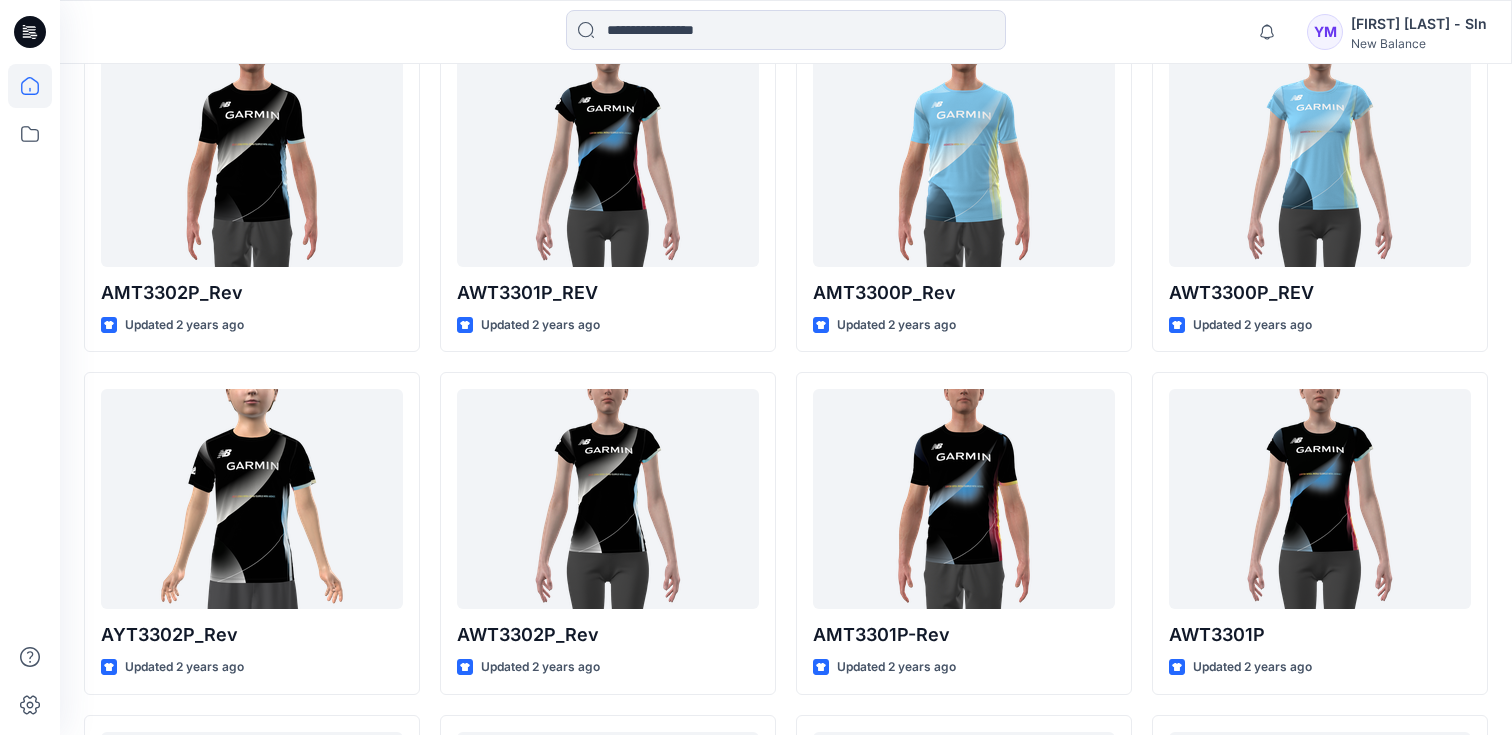 scroll, scrollTop: 11938, scrollLeft: 0, axis: vertical 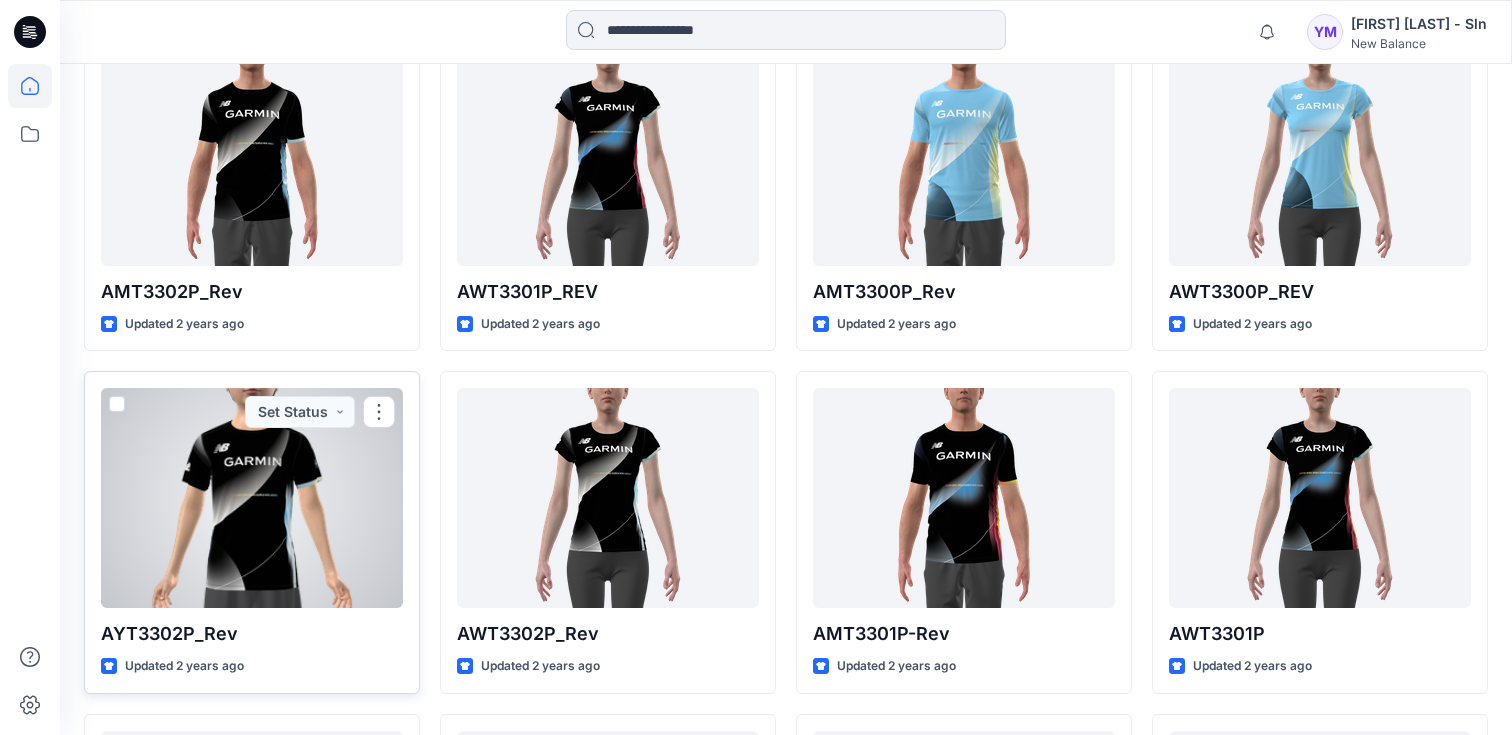 click at bounding box center [252, 498] 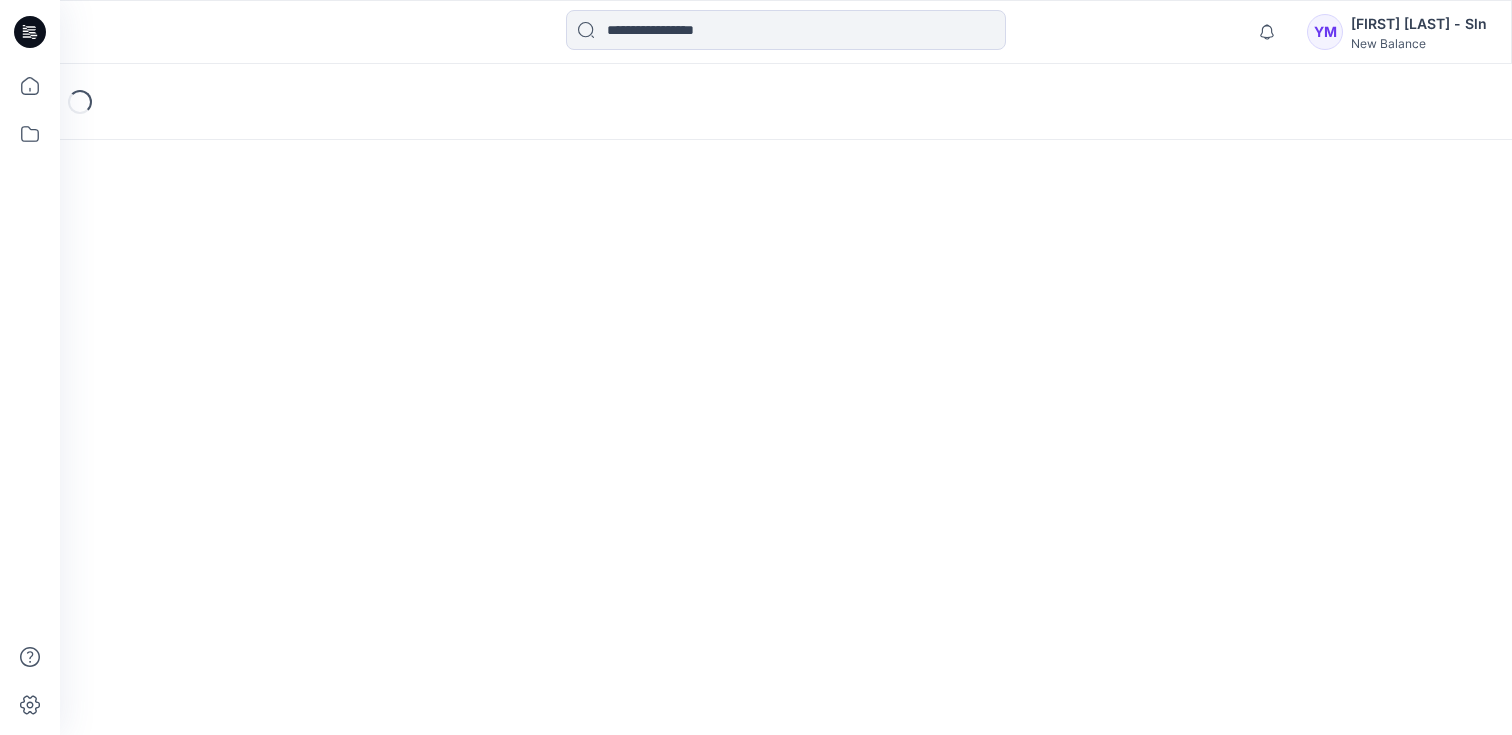 scroll, scrollTop: 0, scrollLeft: 0, axis: both 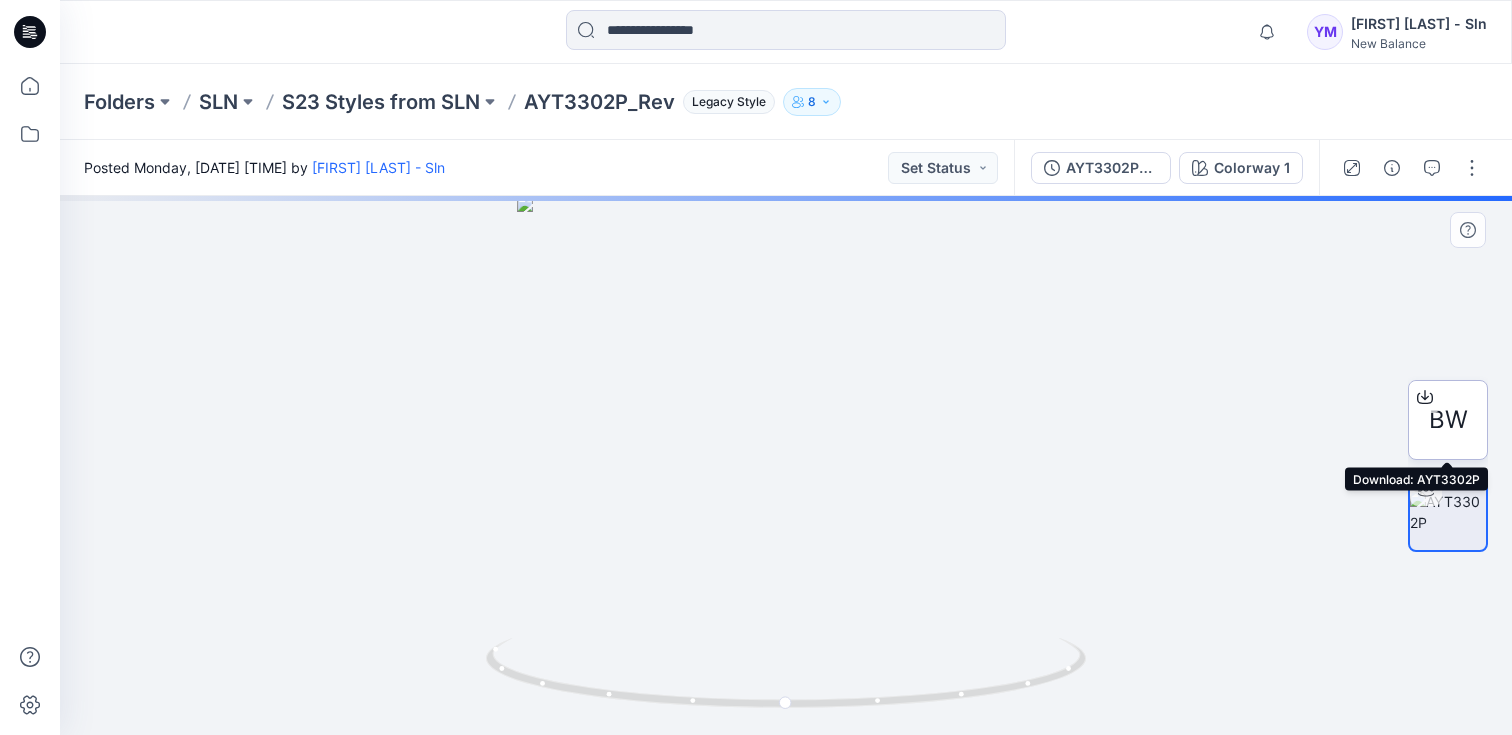 click 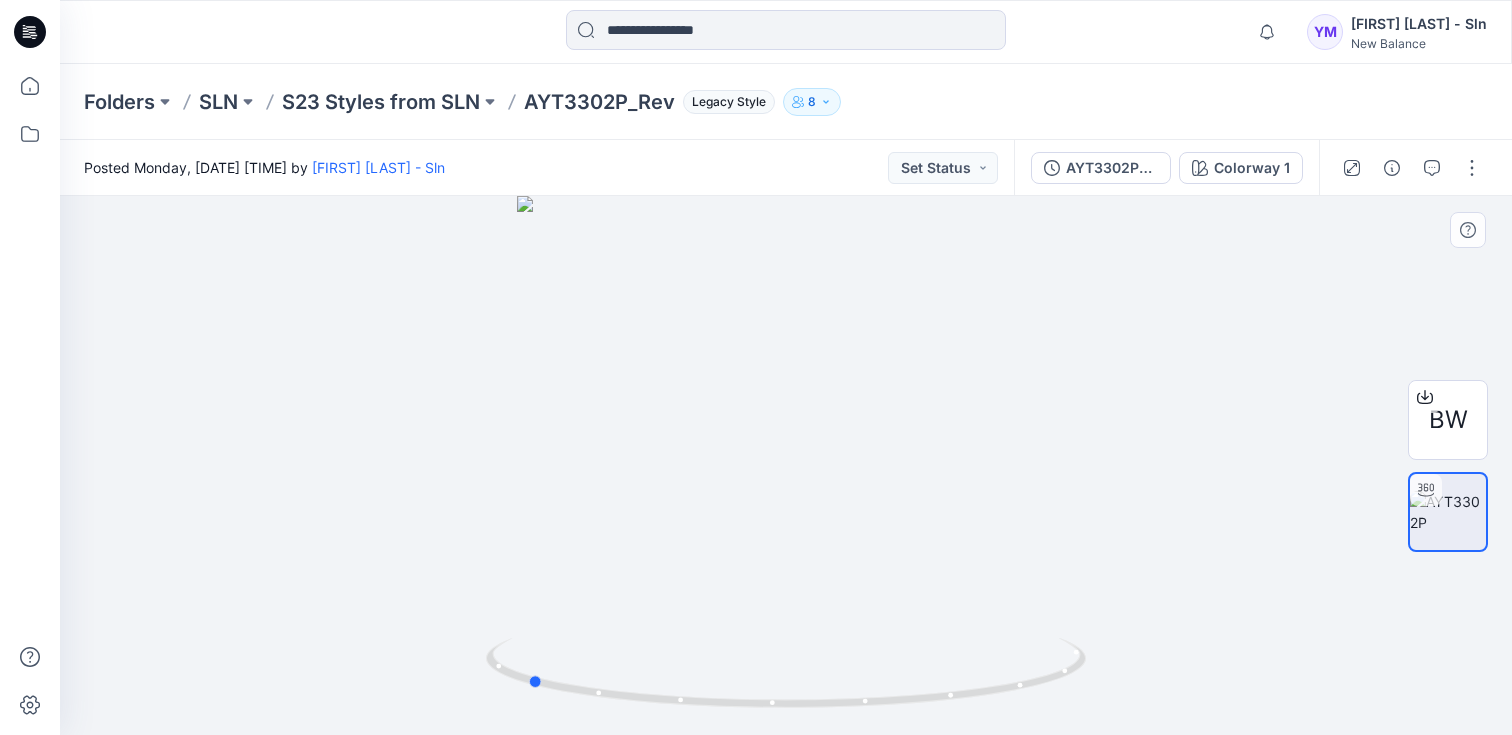 drag, startPoint x: 857, startPoint y: 484, endPoint x: 598, endPoint y: 494, distance: 259.193 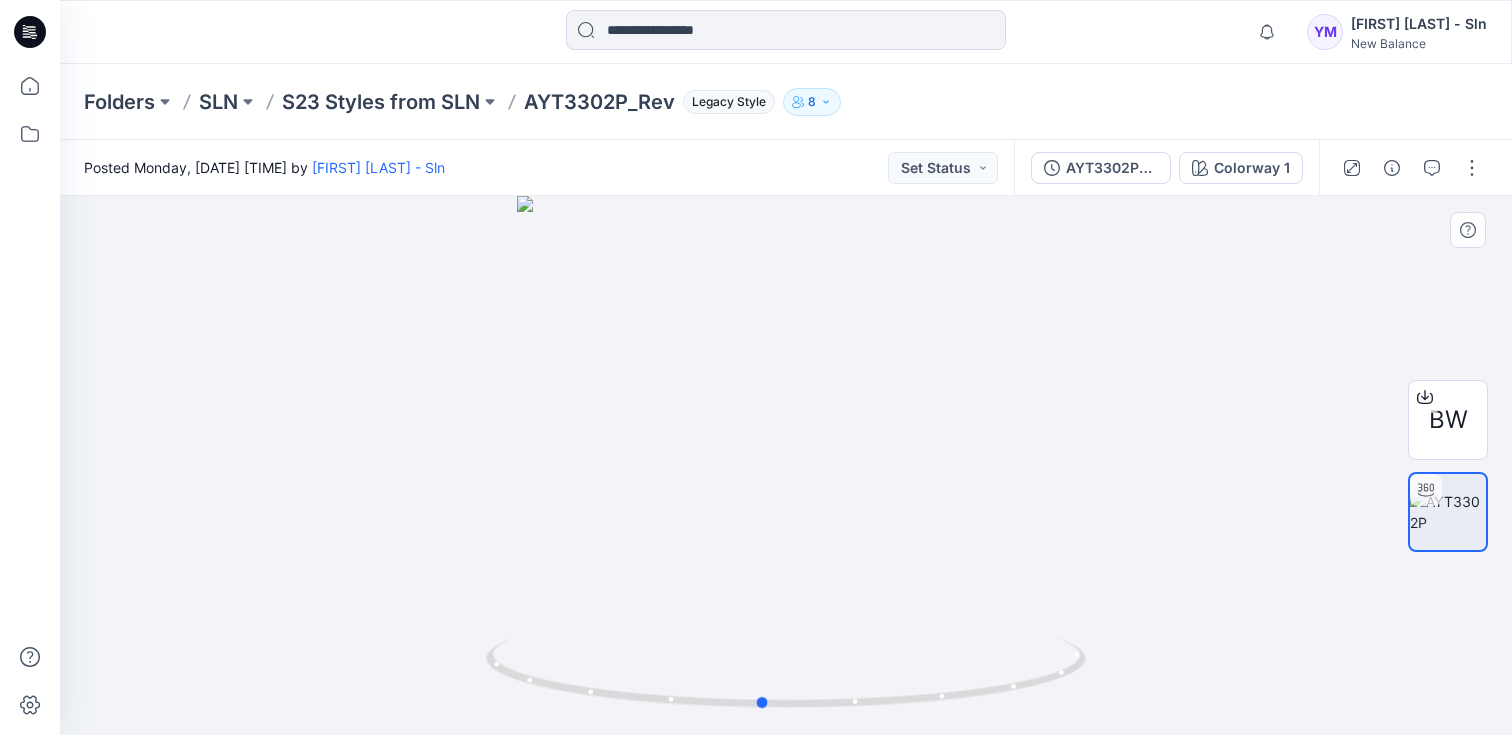 drag, startPoint x: 932, startPoint y: 447, endPoint x: 567, endPoint y: 466, distance: 365.49417 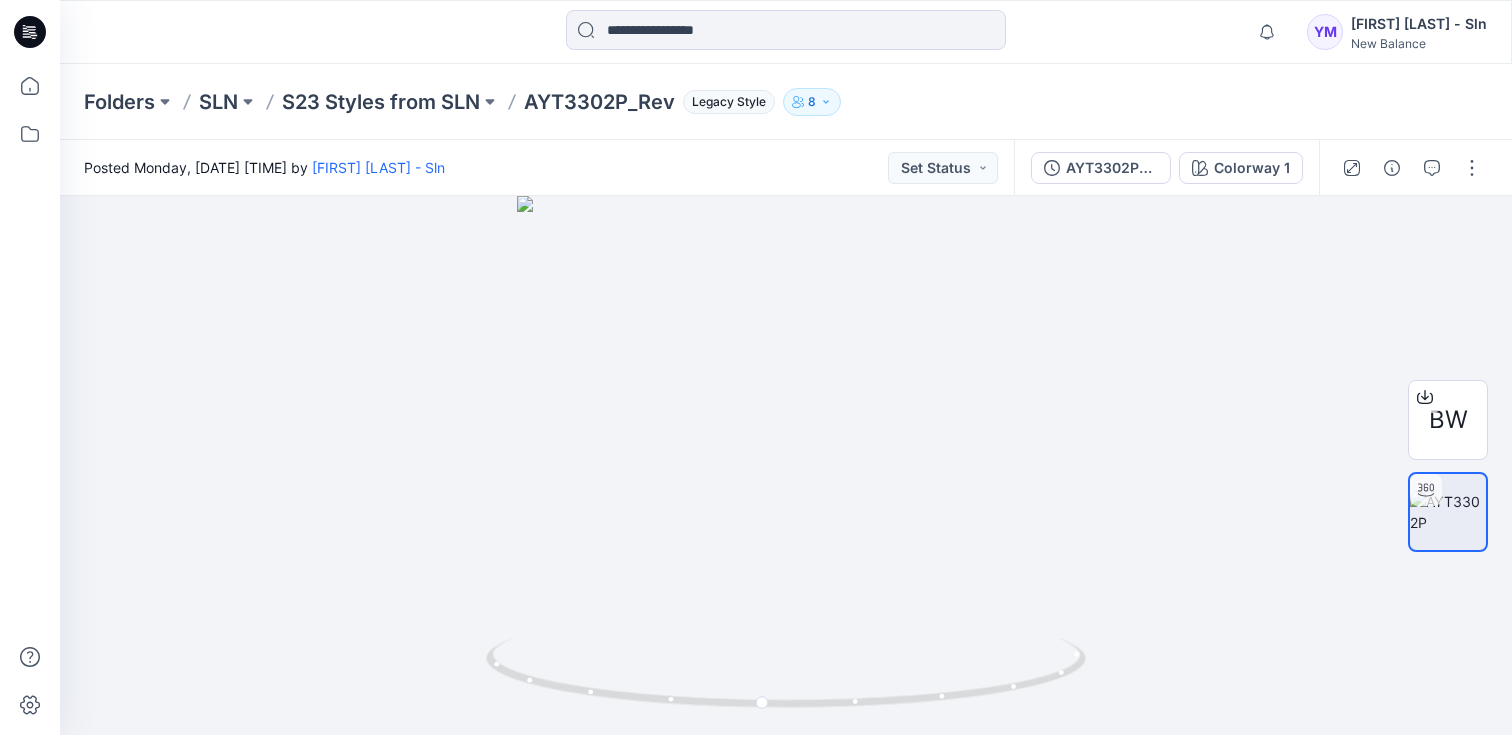 click on "Folders SLN S23 Styles from SLN AYT3302P_Rev Legacy Style 8" at bounding box center (786, 102) 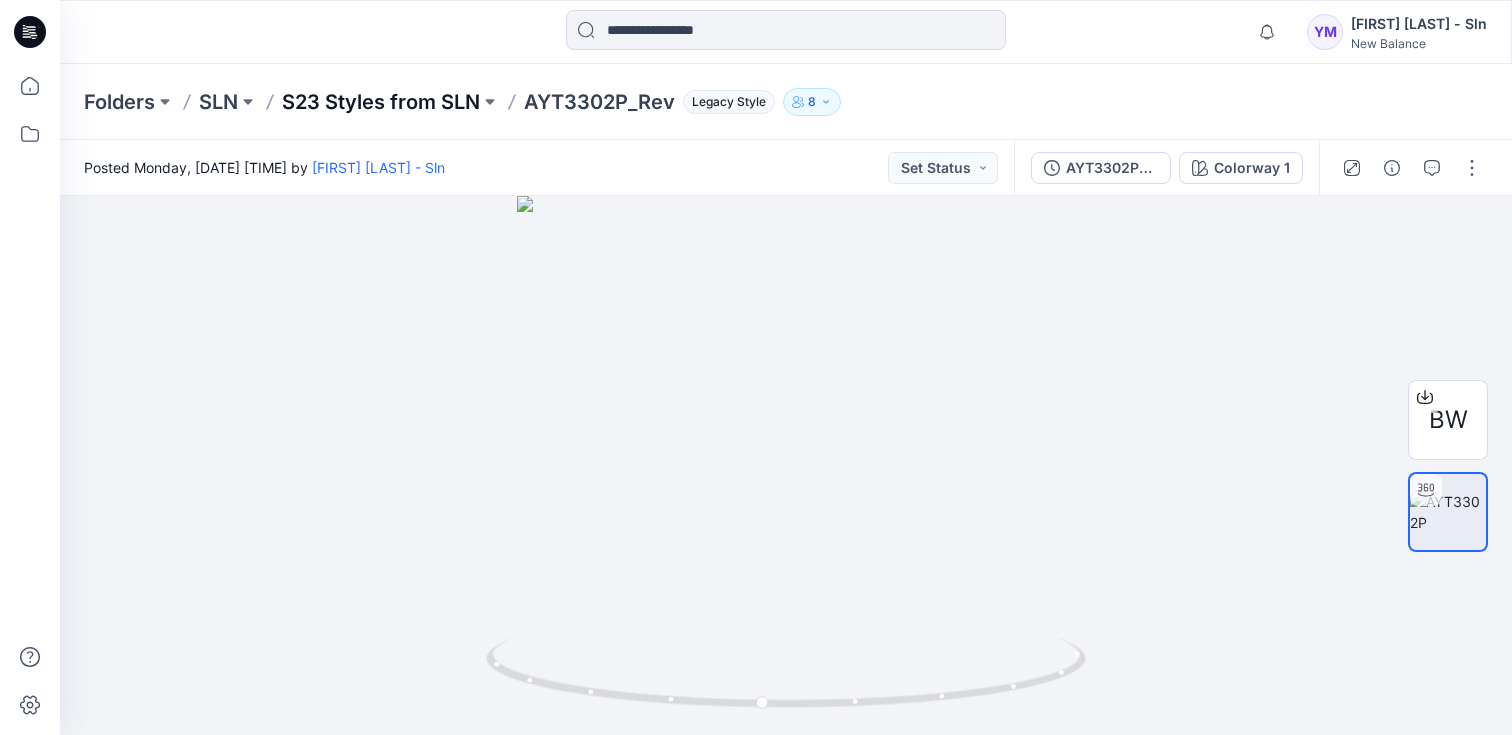 click on "S23 Styles from SLN" at bounding box center [381, 102] 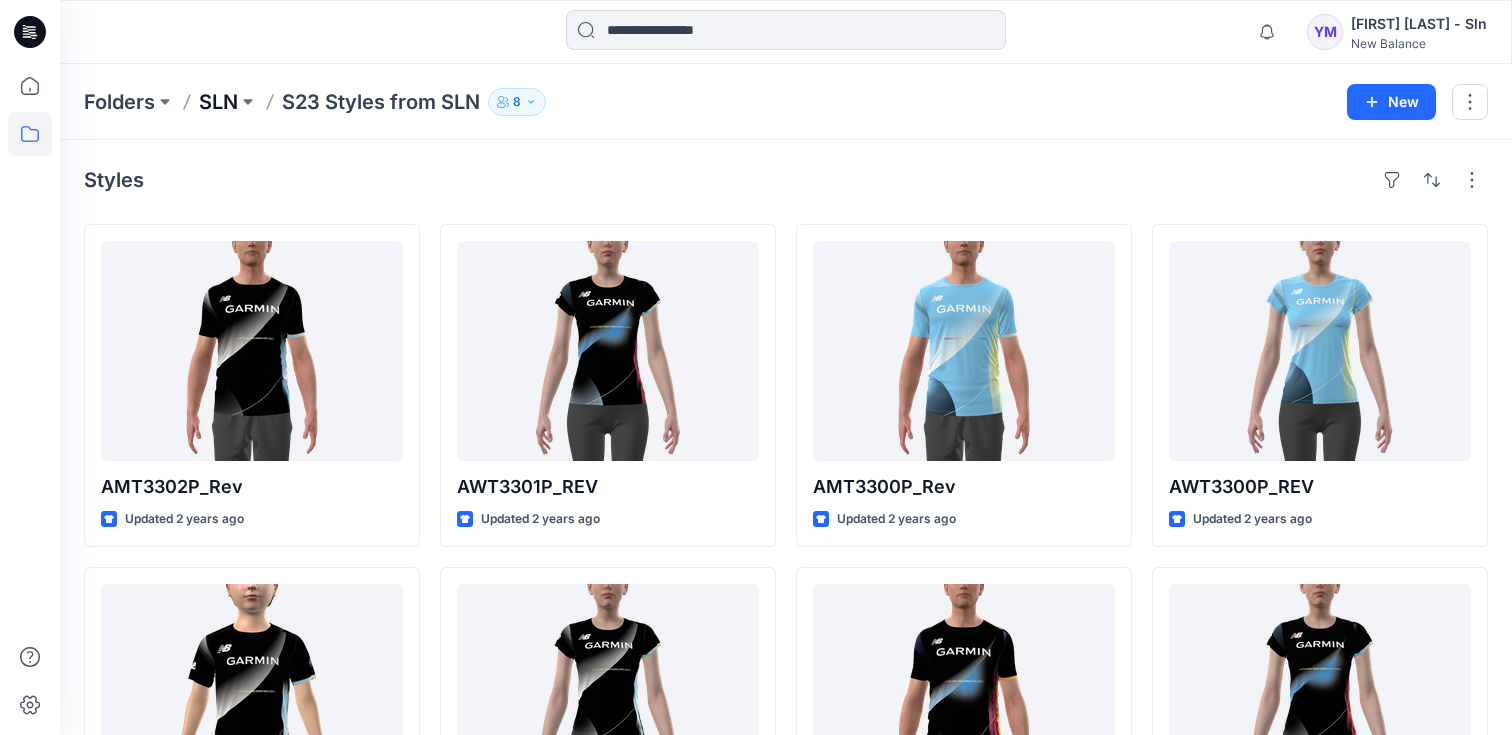 click on "SLN" at bounding box center (218, 102) 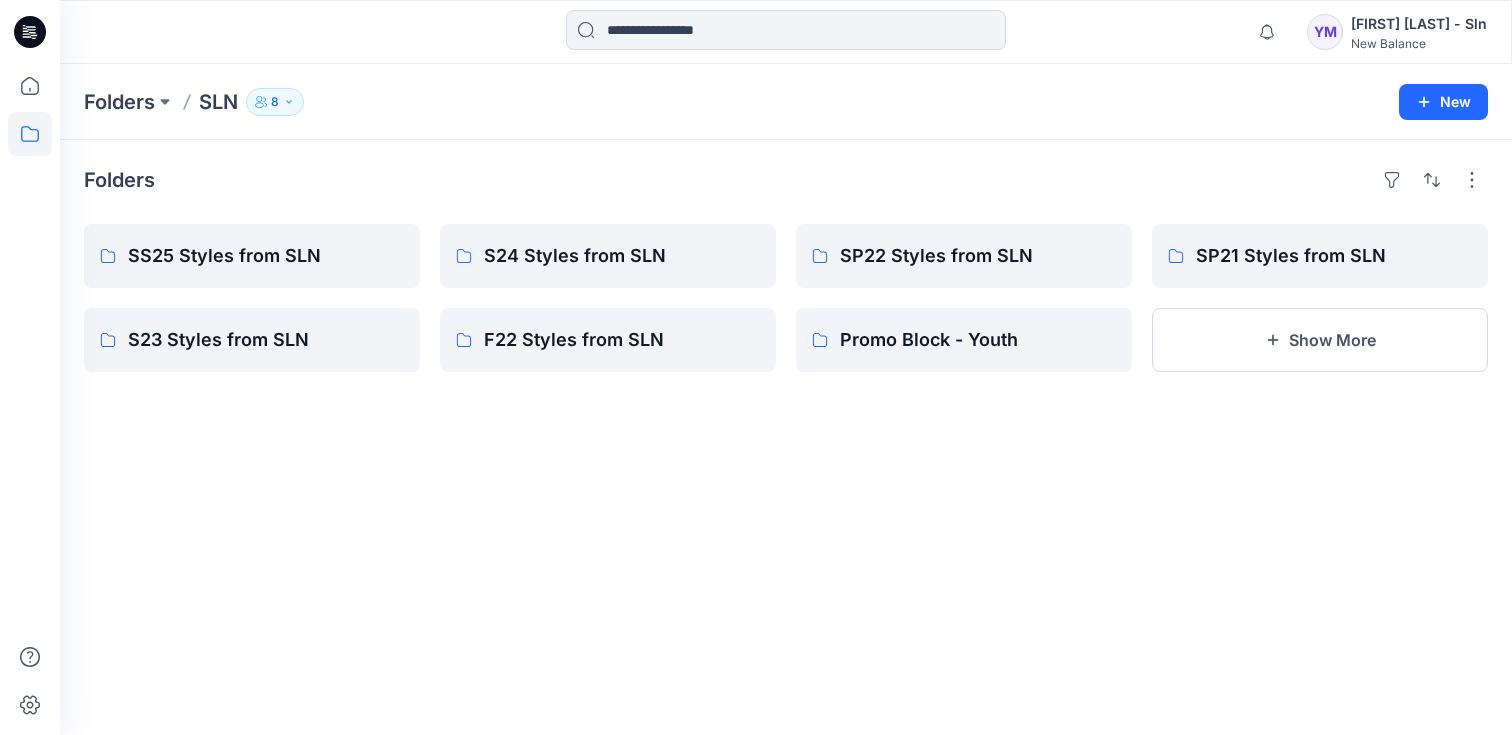 click on "SLN" at bounding box center [218, 102] 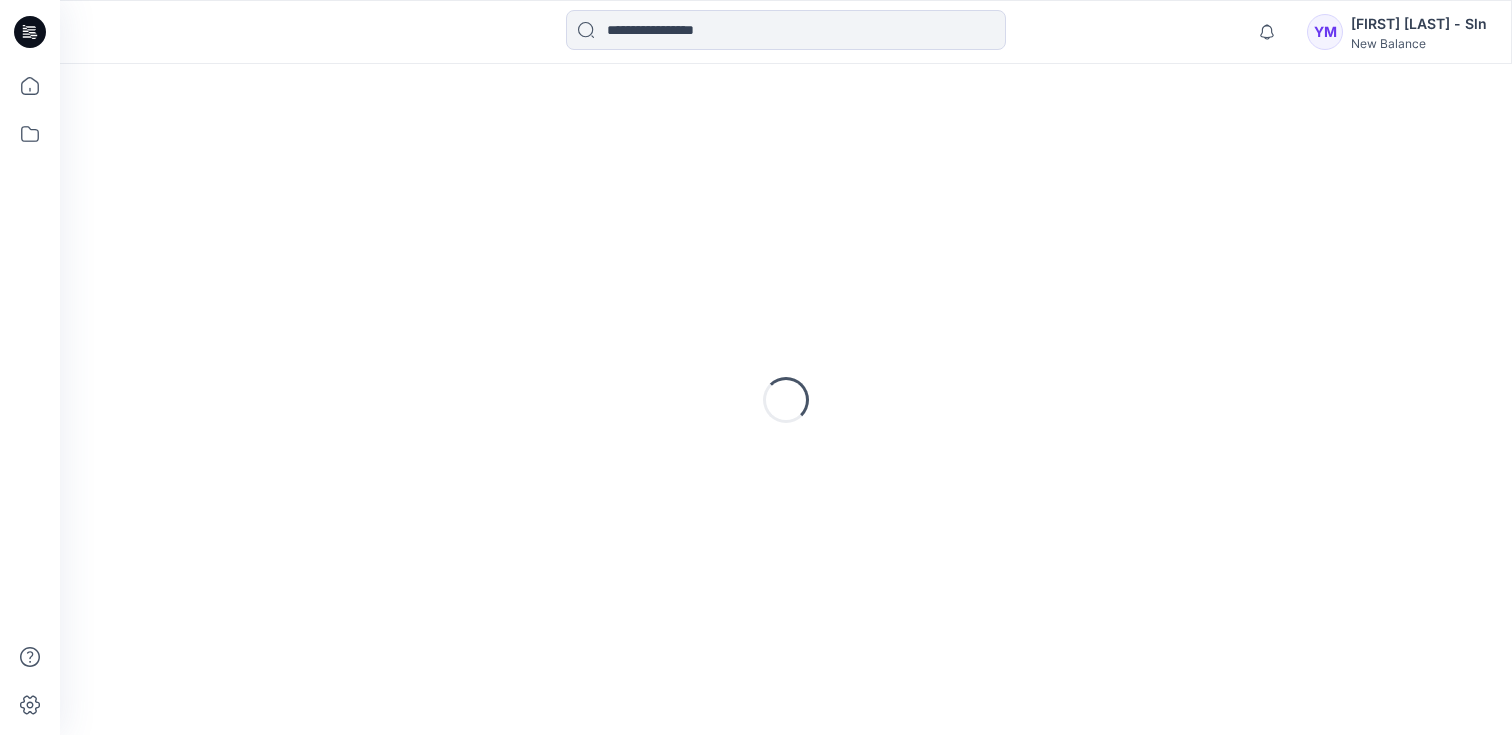 scroll, scrollTop: 0, scrollLeft: 0, axis: both 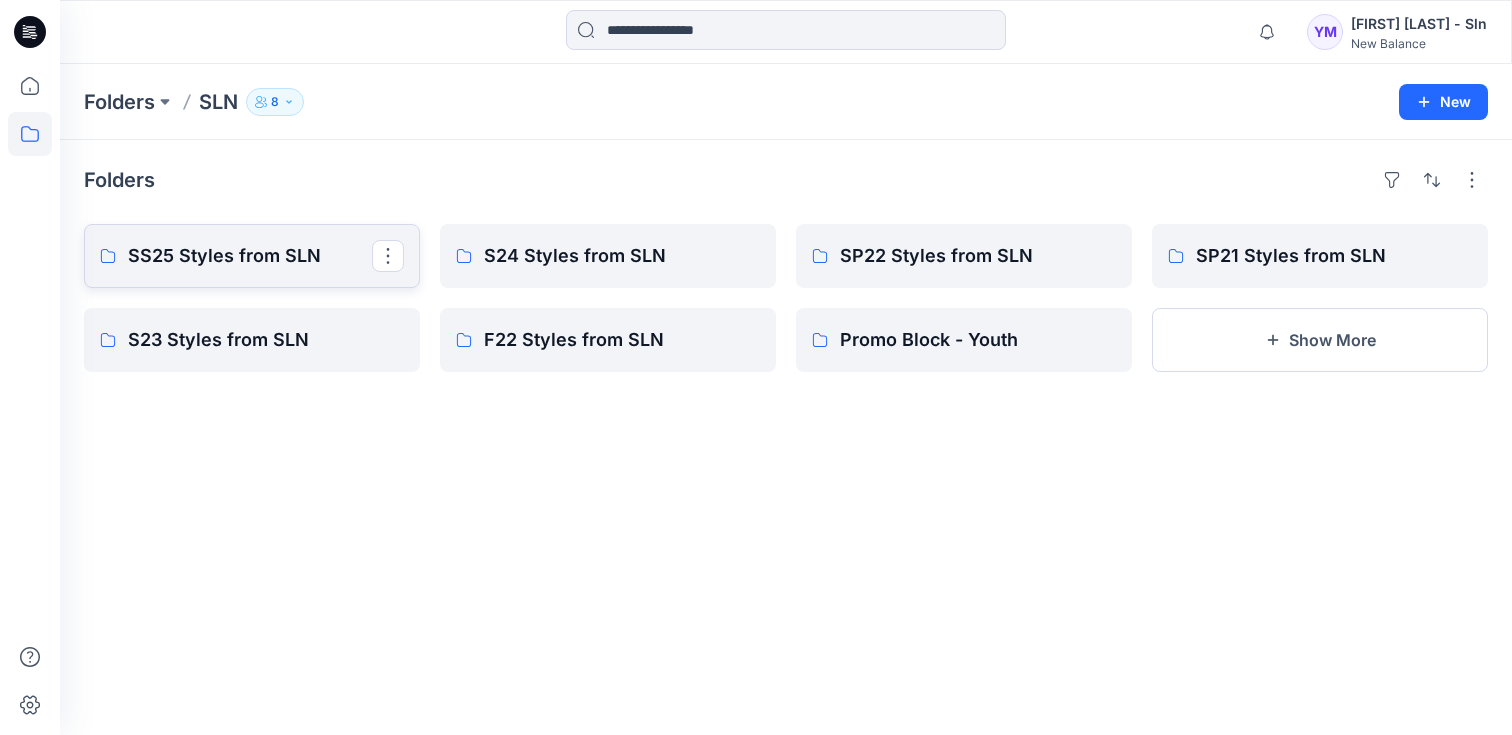 click on "SS25 Styles from SLN" at bounding box center [250, 256] 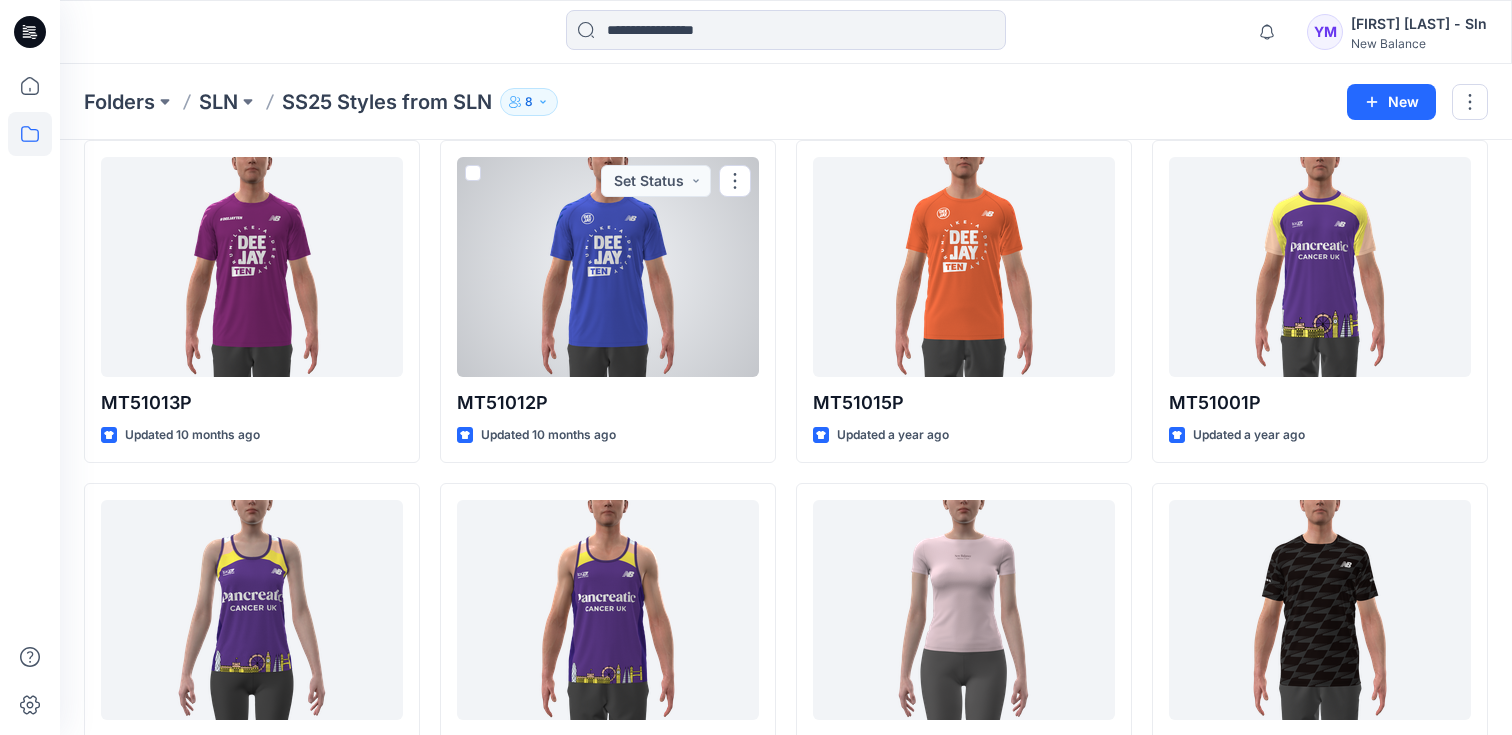 scroll, scrollTop: 1548, scrollLeft: 0, axis: vertical 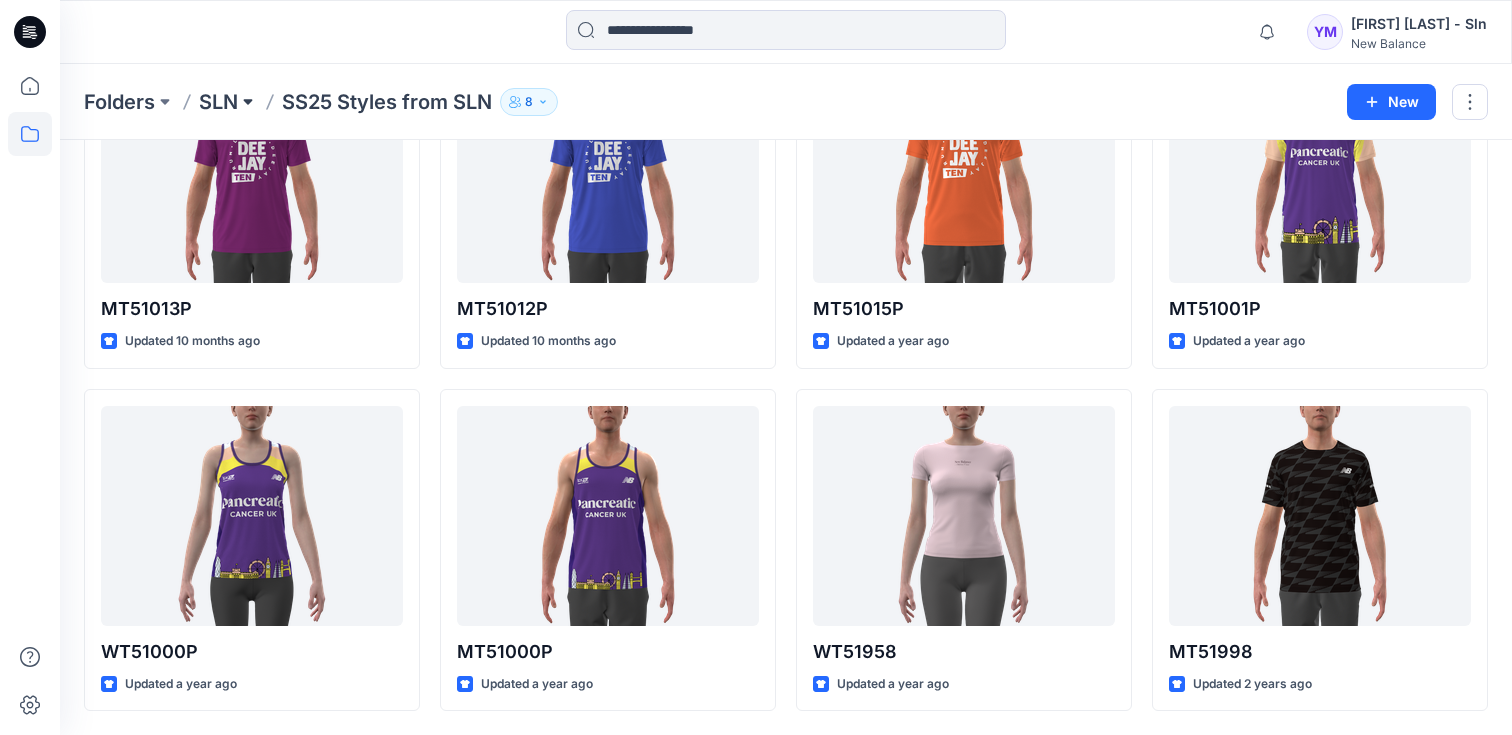 click at bounding box center [248, 102] 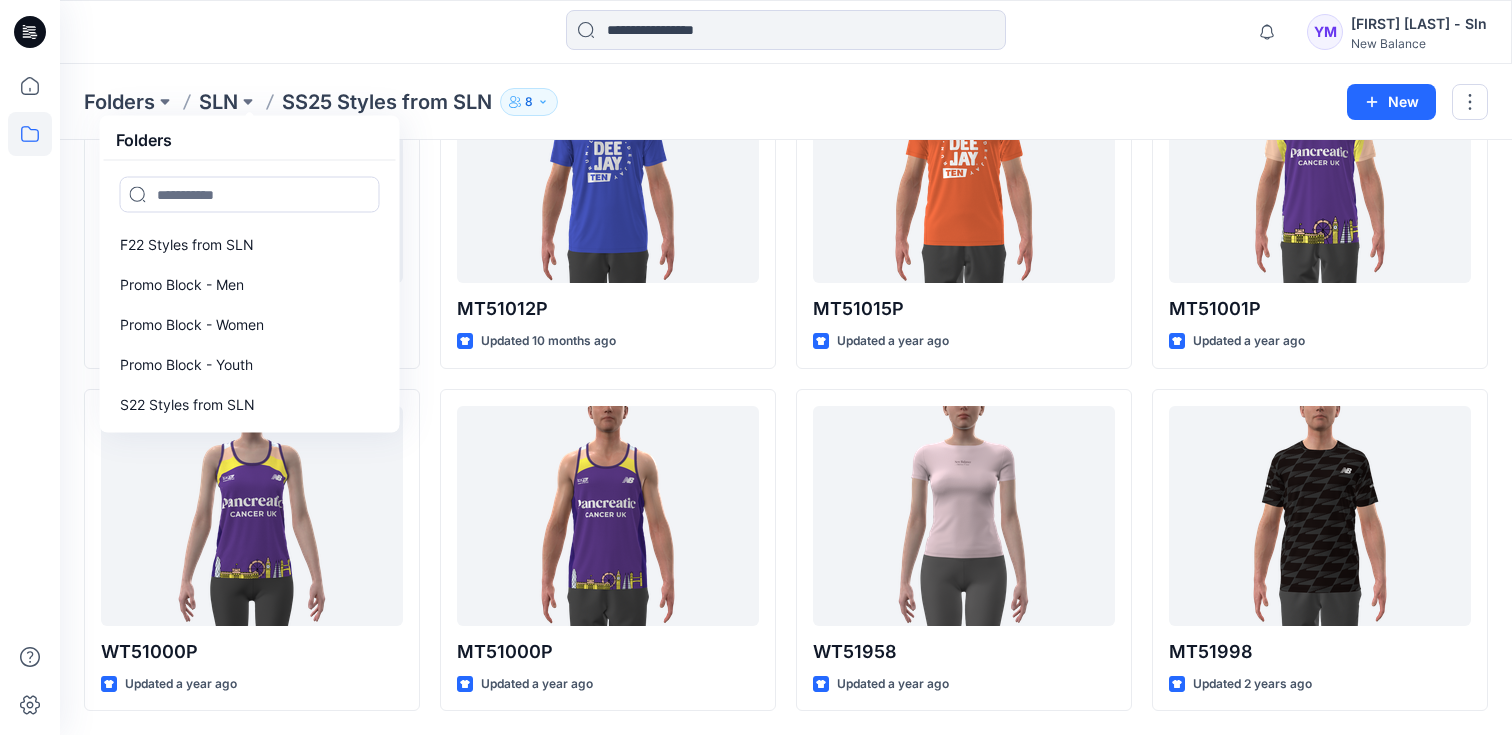 click on "SS25 Styles from SLN" at bounding box center [387, 102] 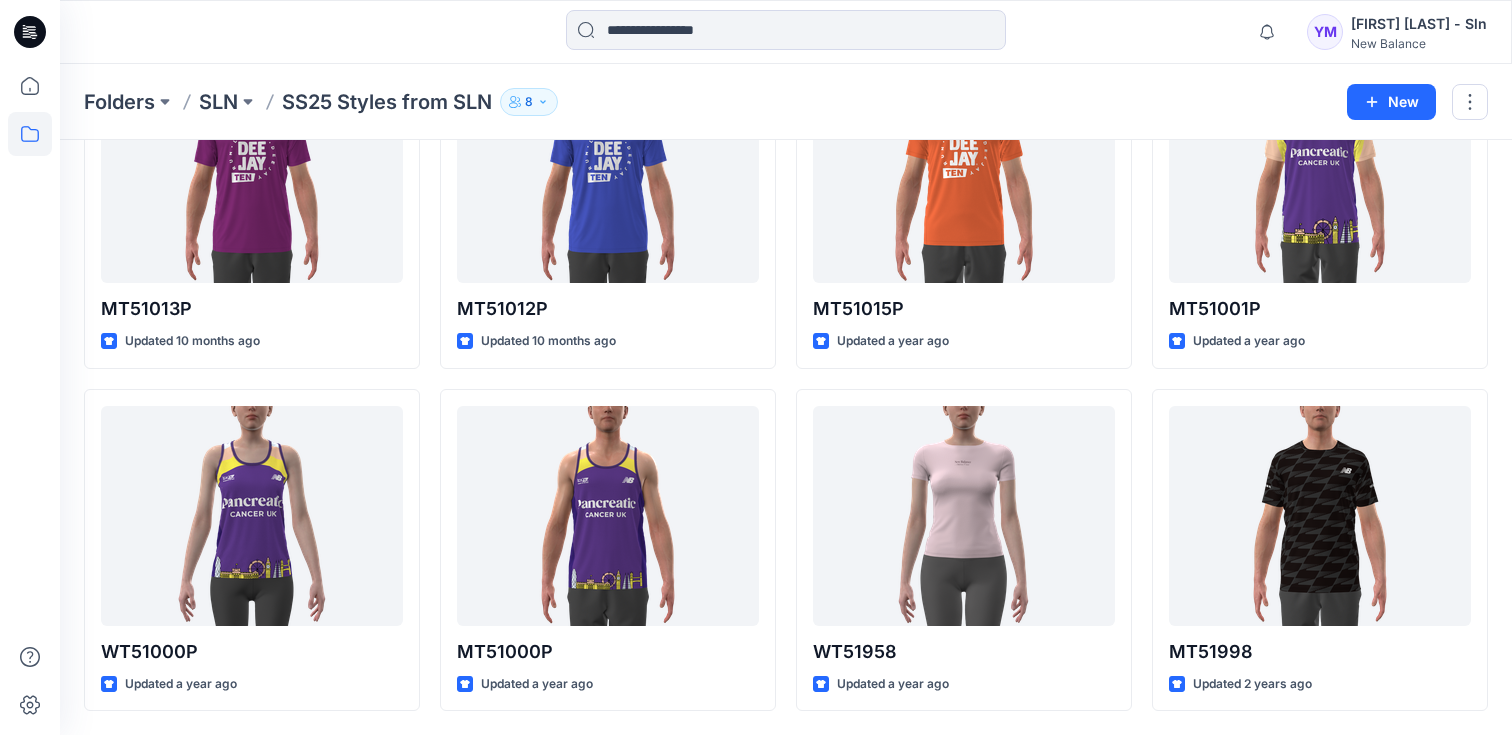 click 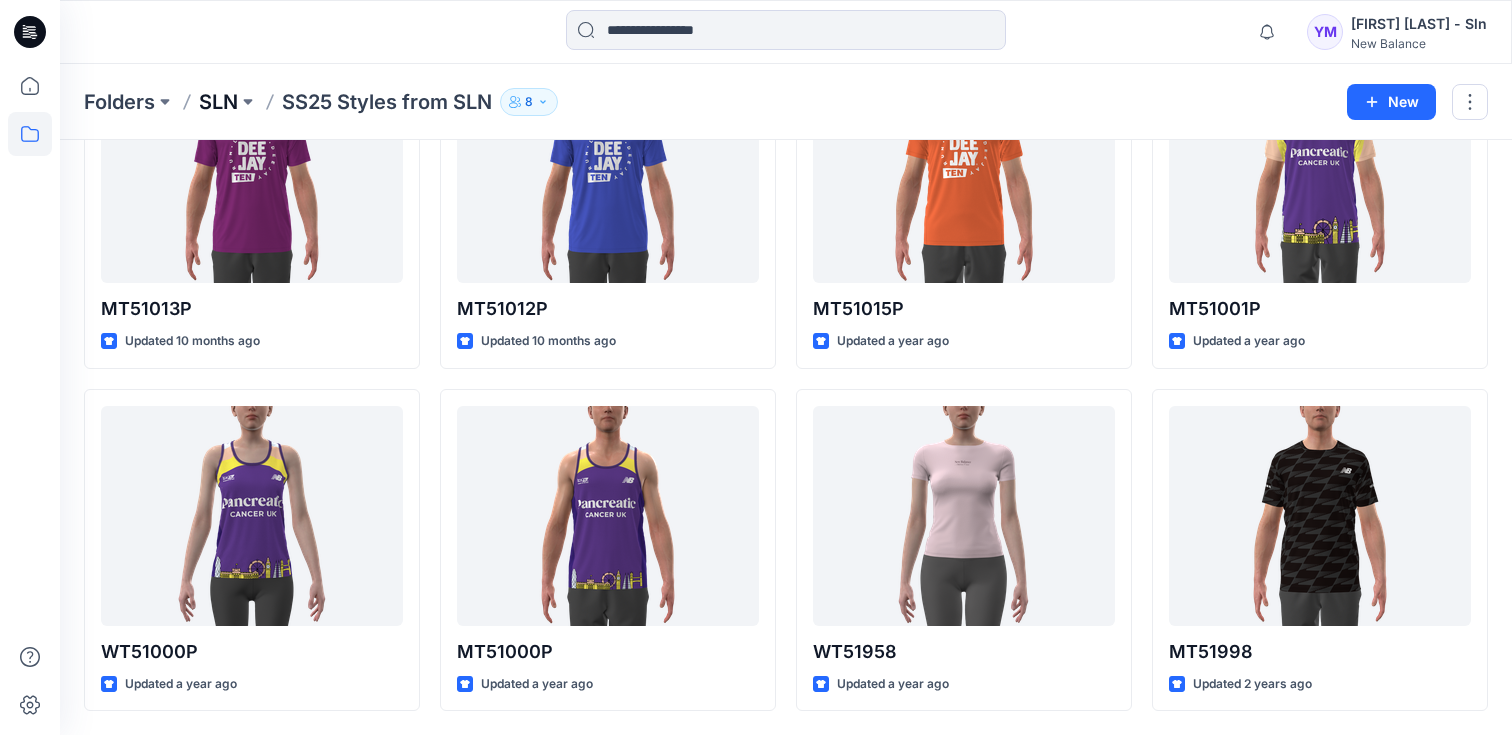 click on "SLN" at bounding box center (218, 102) 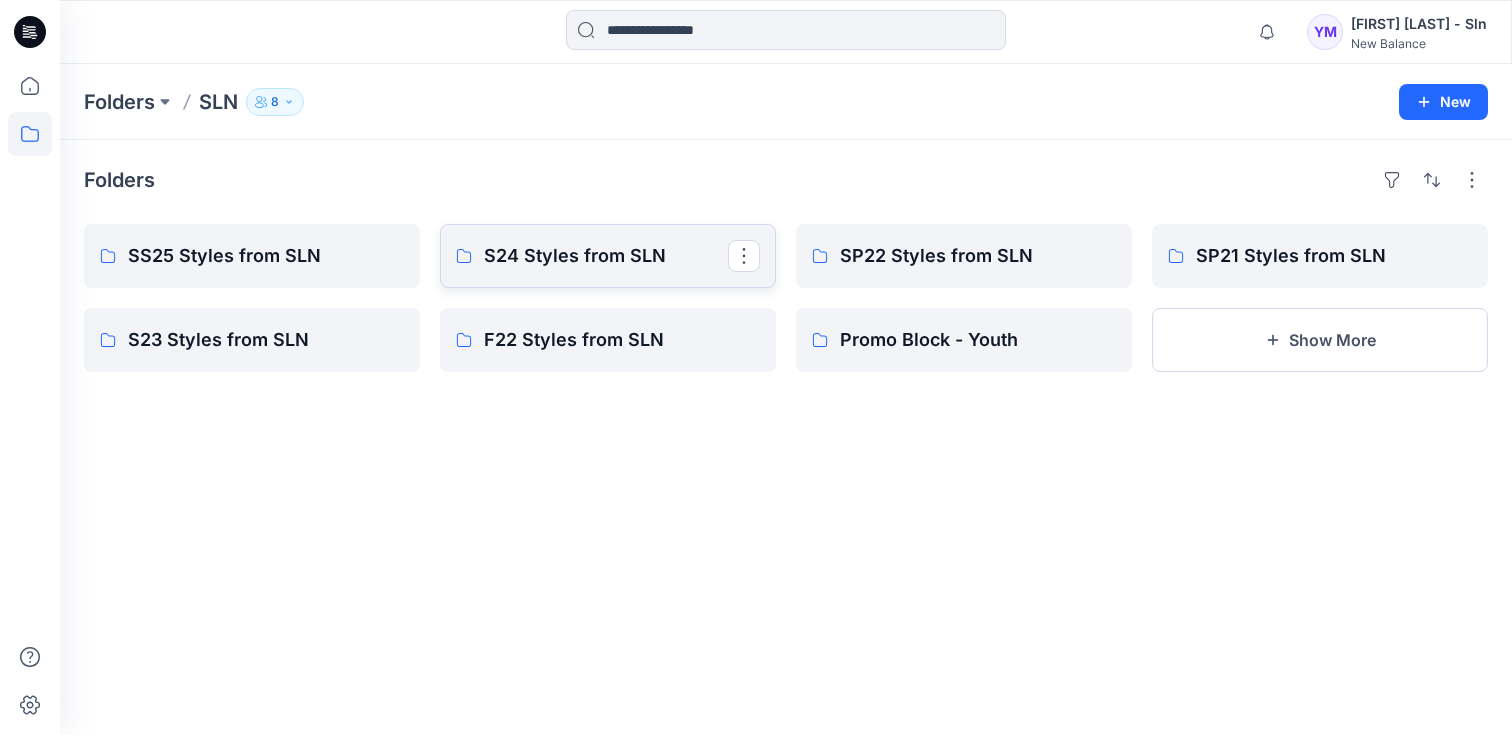 click on "S24 Styles from SLN" at bounding box center [606, 256] 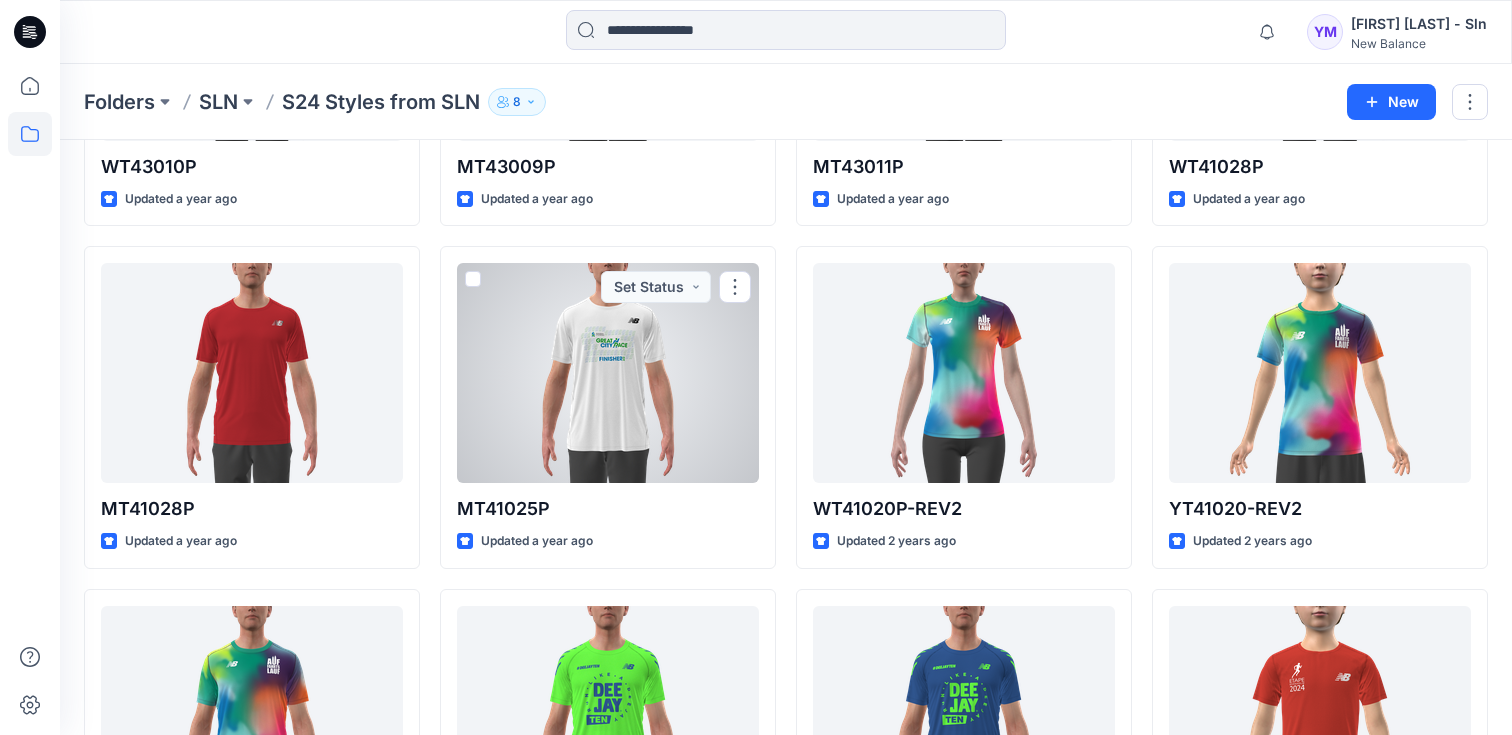 scroll, scrollTop: 5136, scrollLeft: 0, axis: vertical 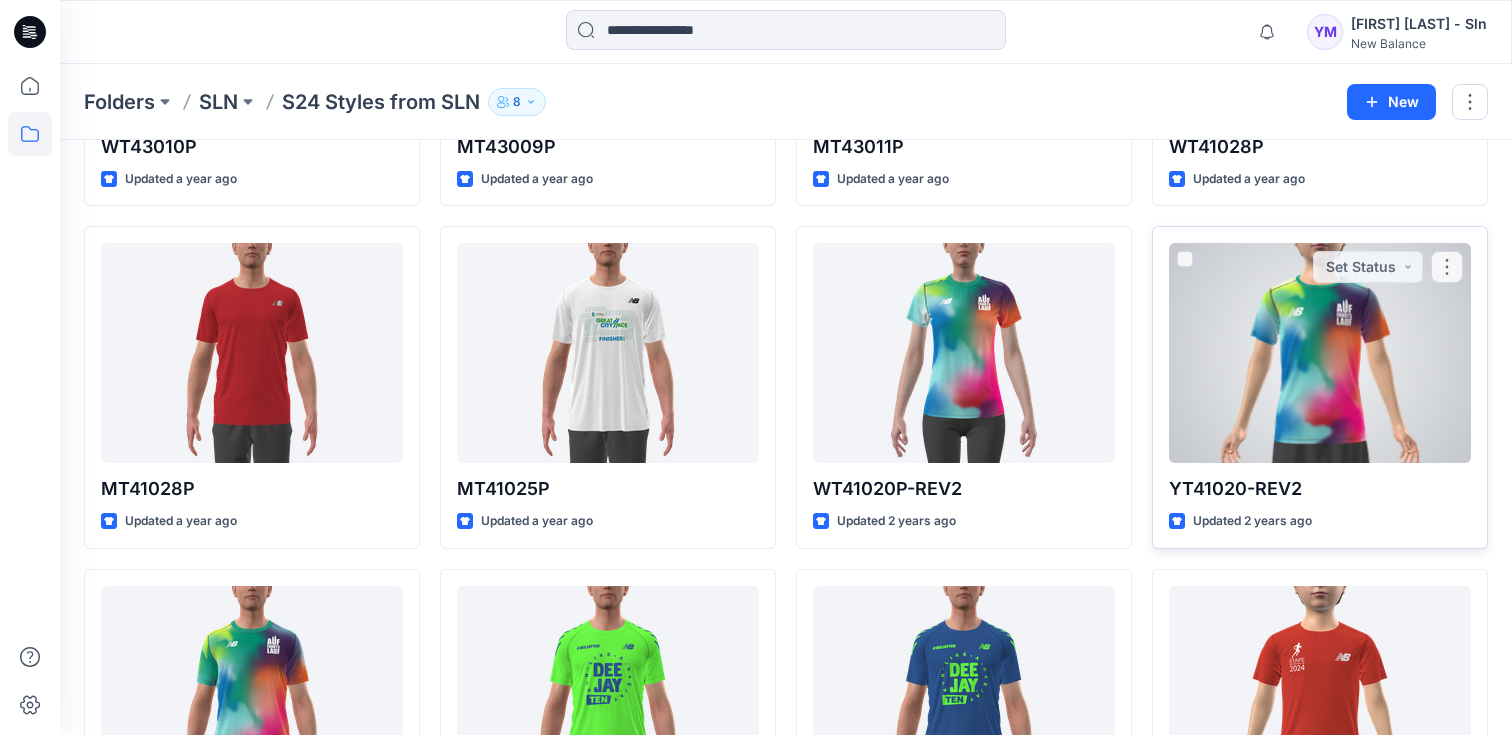 click at bounding box center (1320, 353) 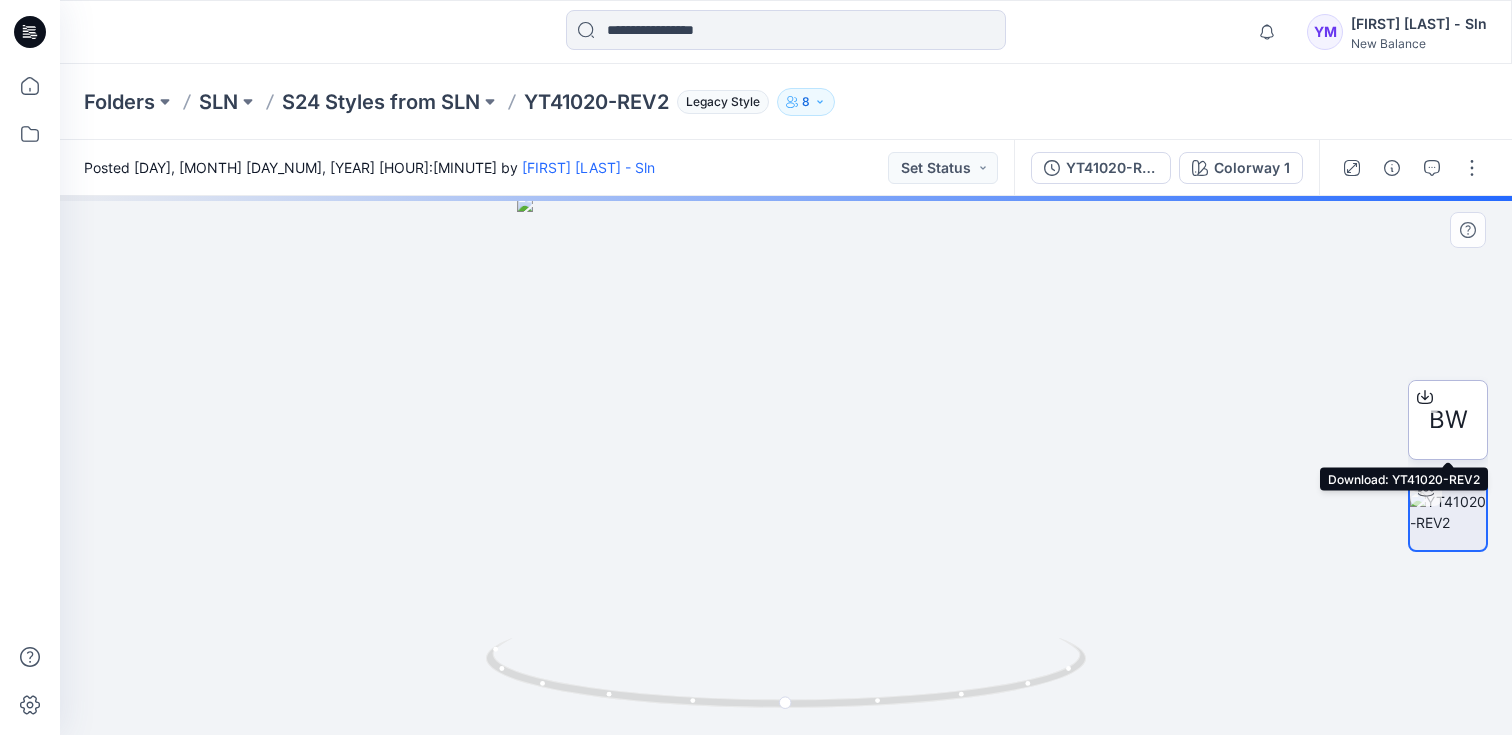 click 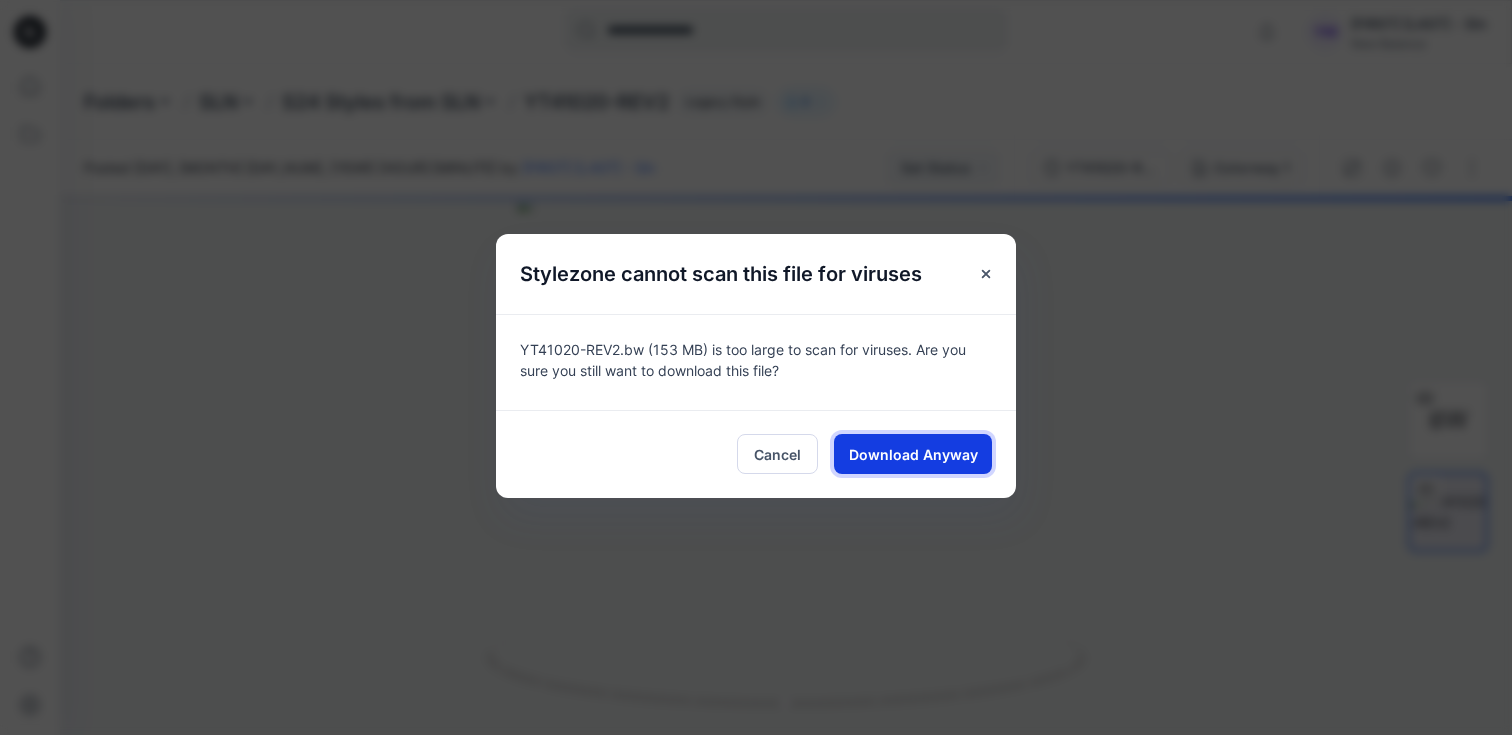 click on "Download Anyway" at bounding box center (913, 454) 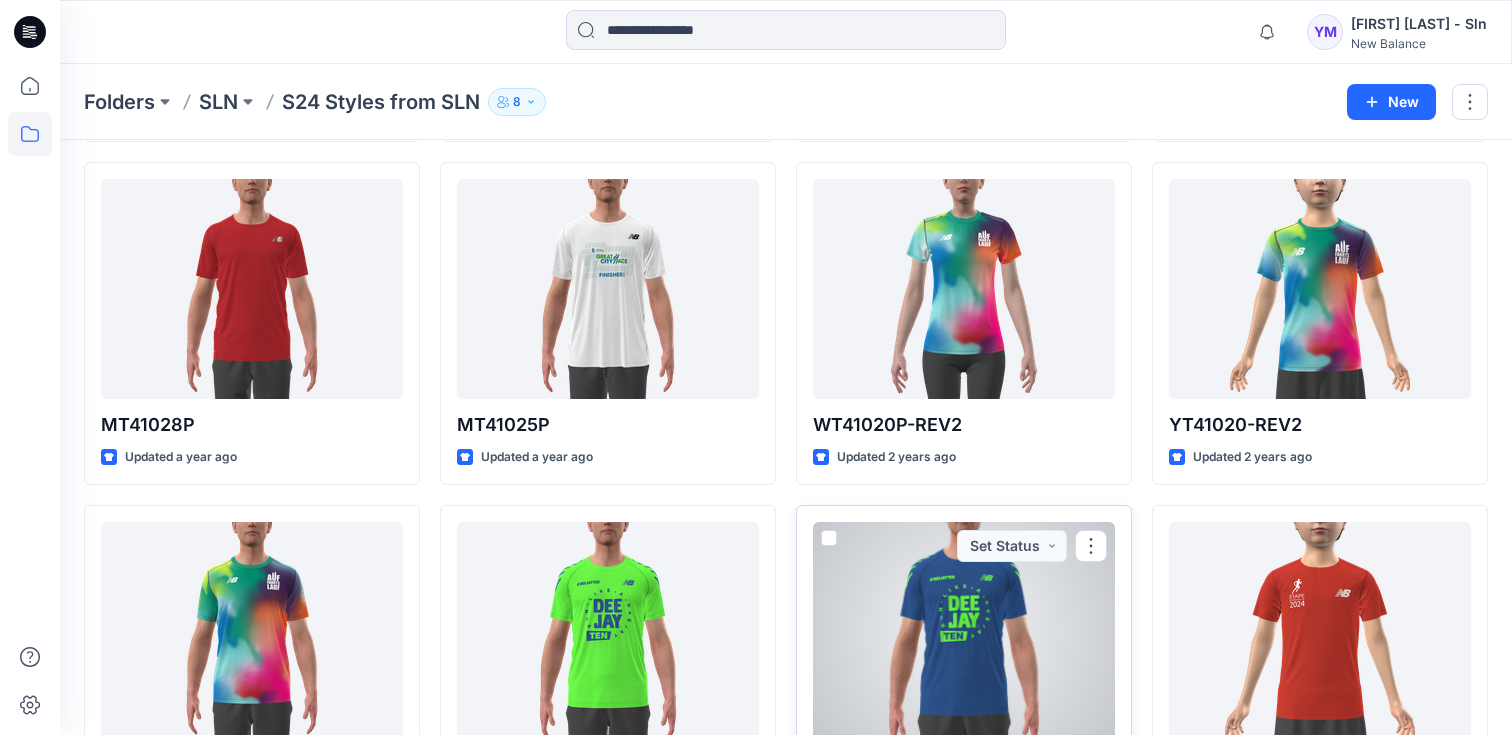 scroll, scrollTop: 5444, scrollLeft: 0, axis: vertical 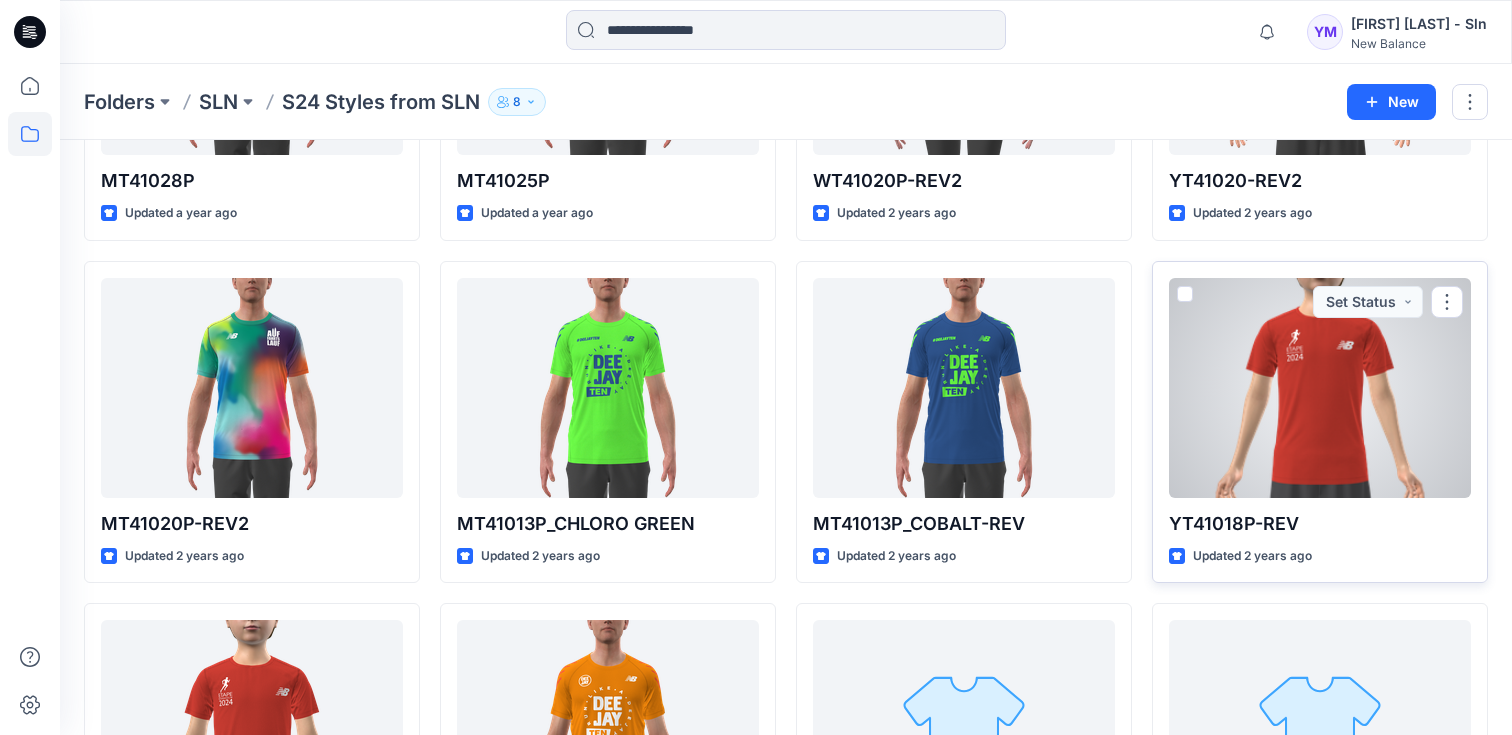 click at bounding box center [1320, 388] 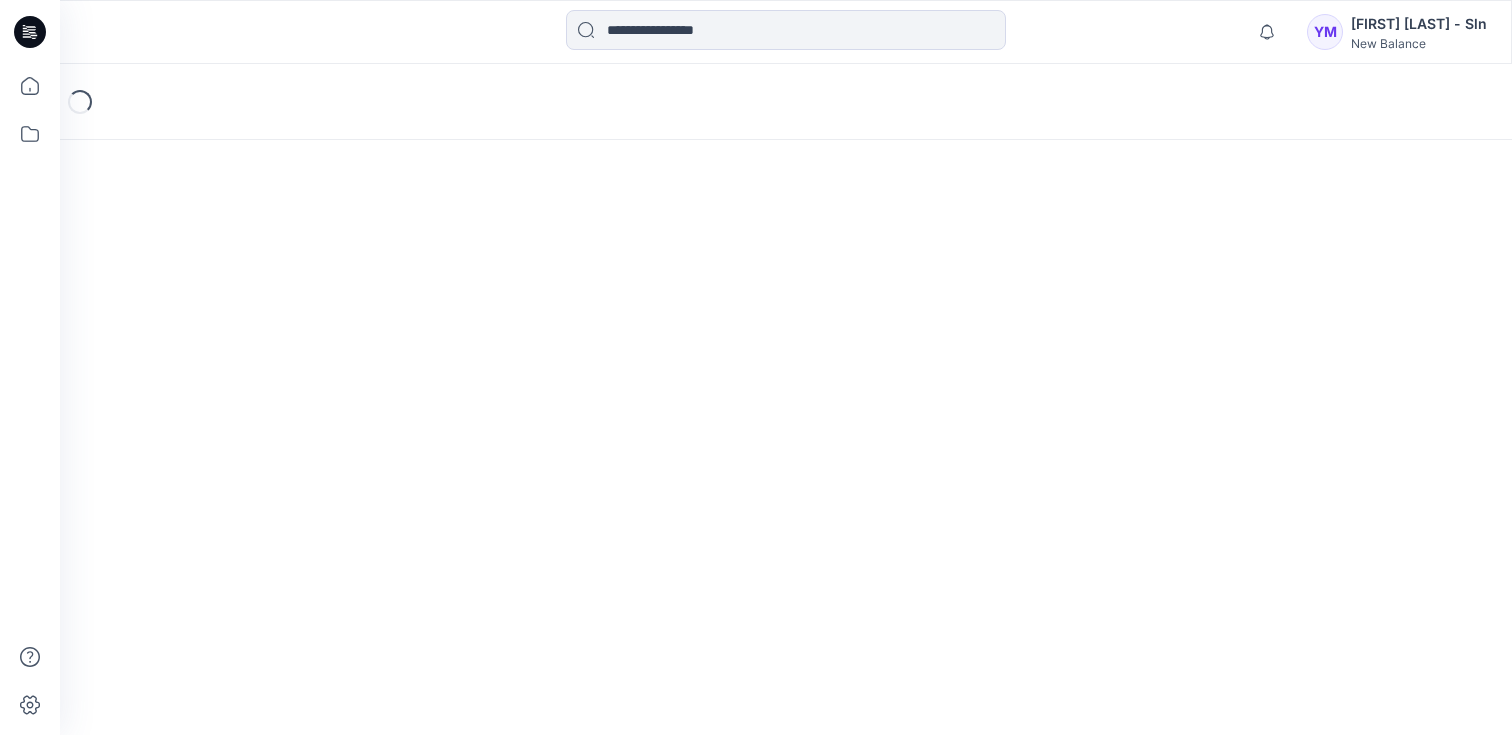 scroll, scrollTop: 0, scrollLeft: 0, axis: both 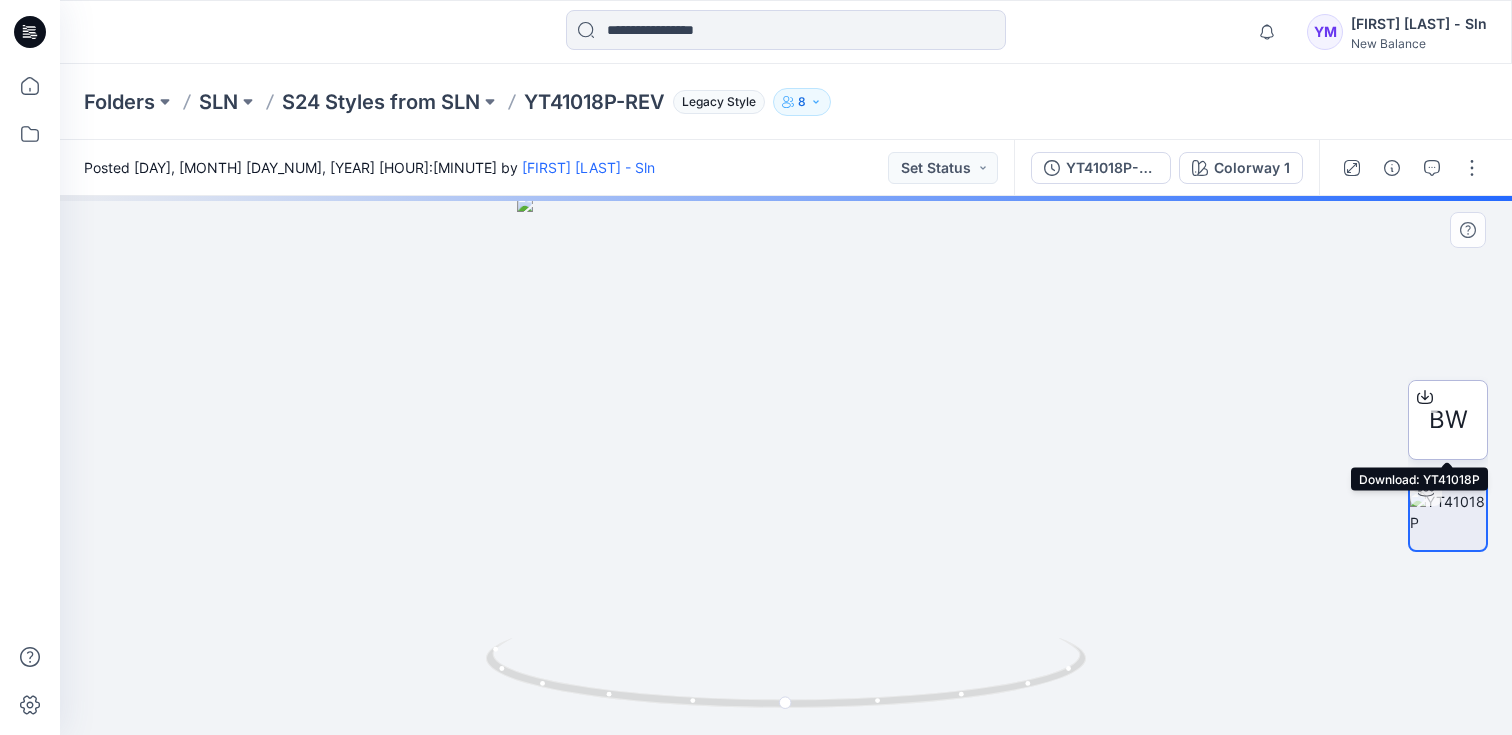 click 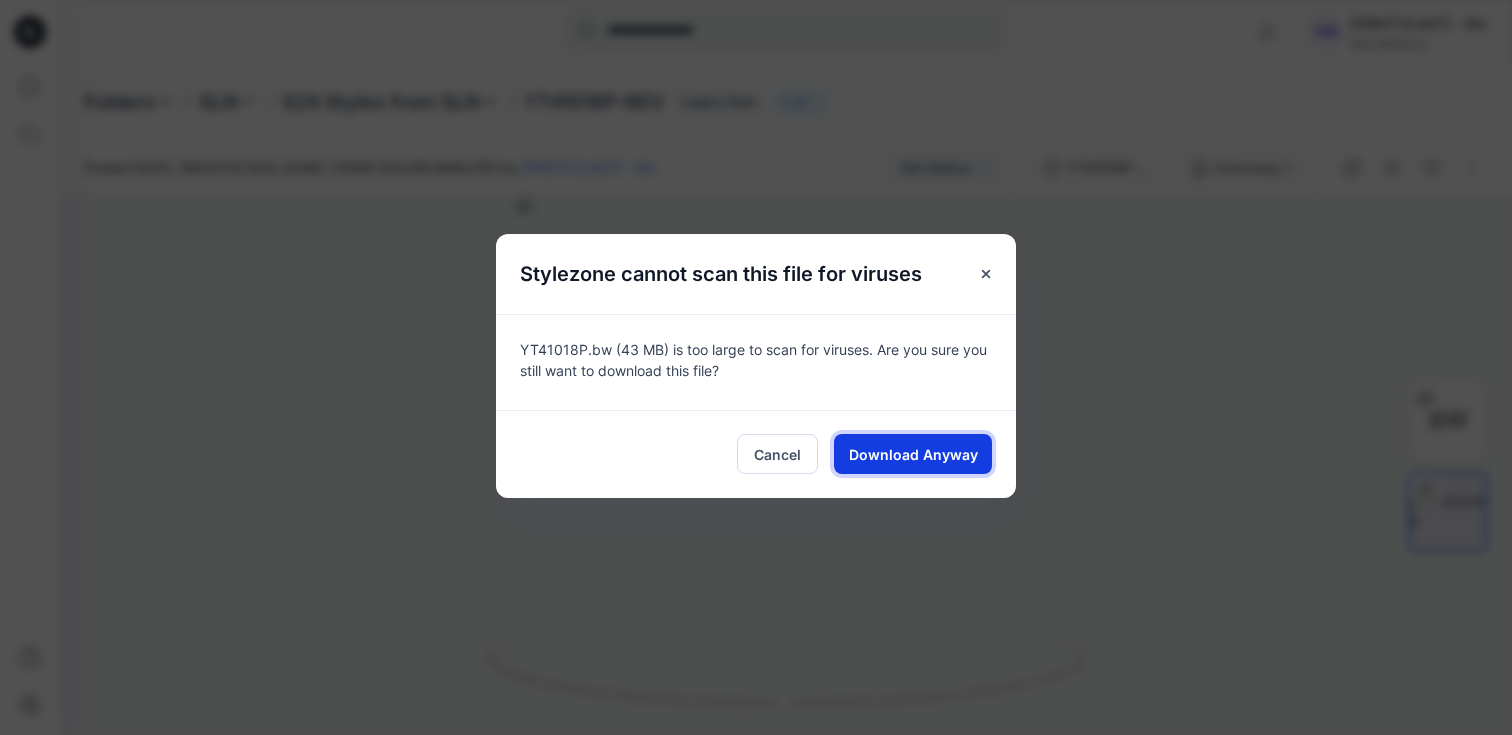 click on "Download Anyway" at bounding box center [913, 454] 